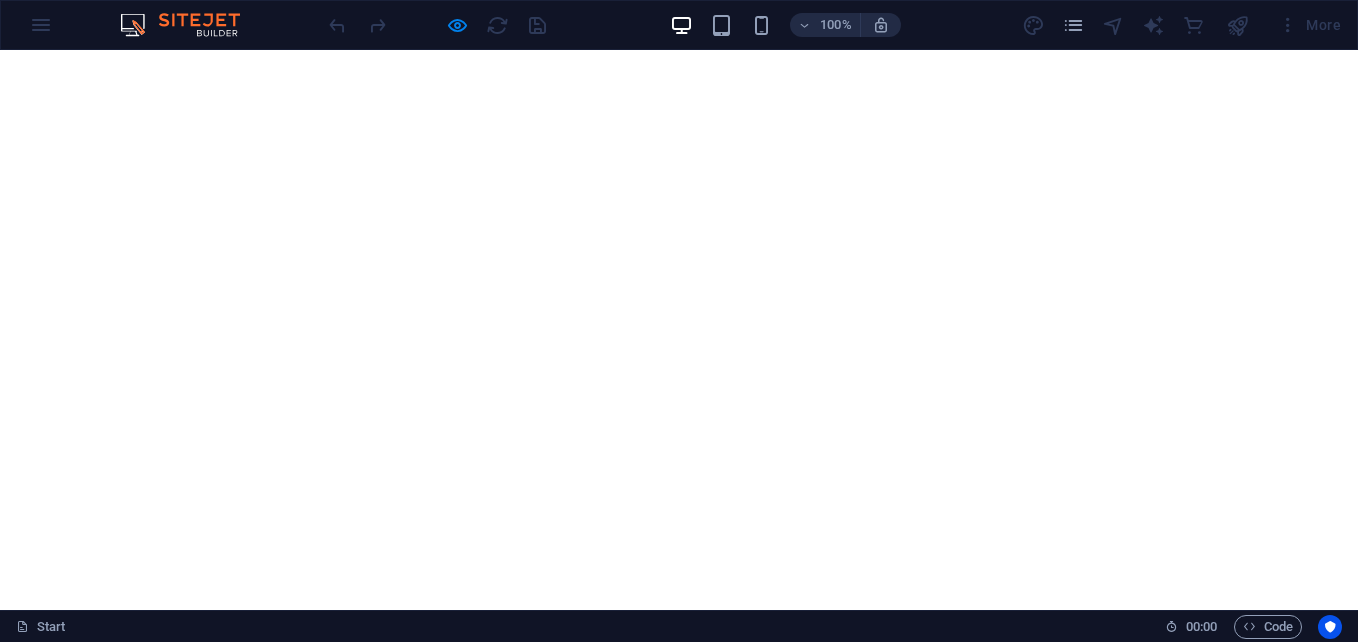 scroll, scrollTop: 0, scrollLeft: 0, axis: both 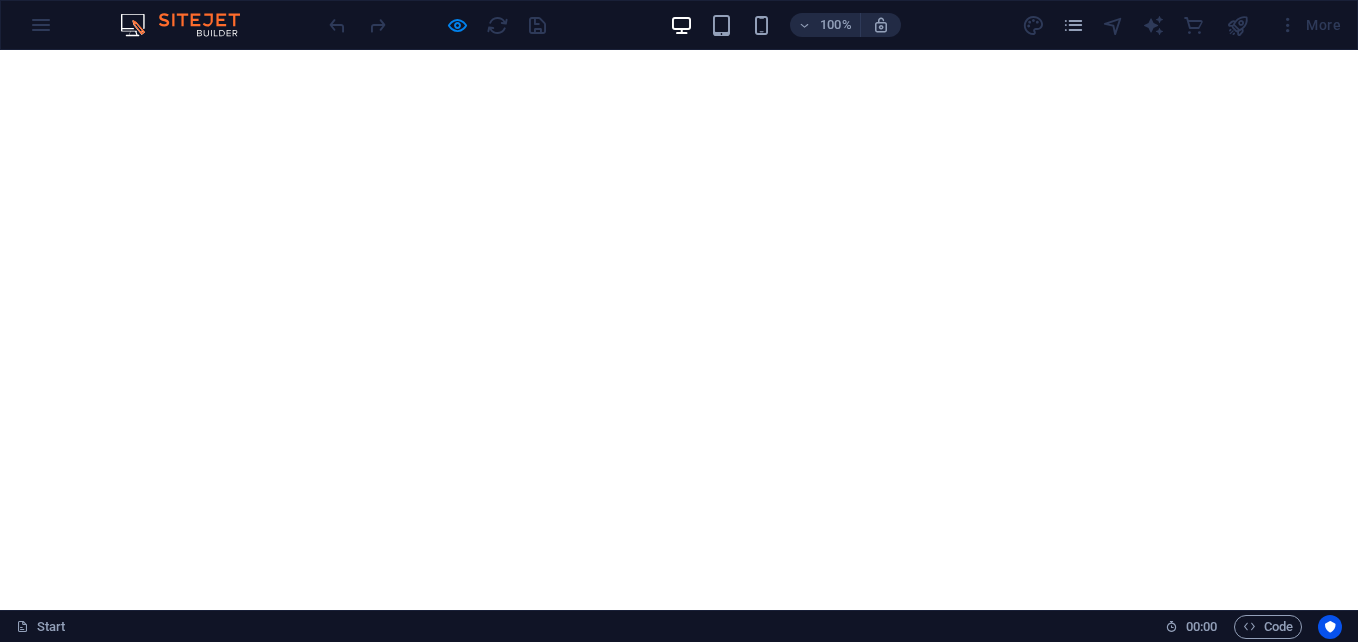 click on "Your world wide transport service" at bounding box center (679, 1162) 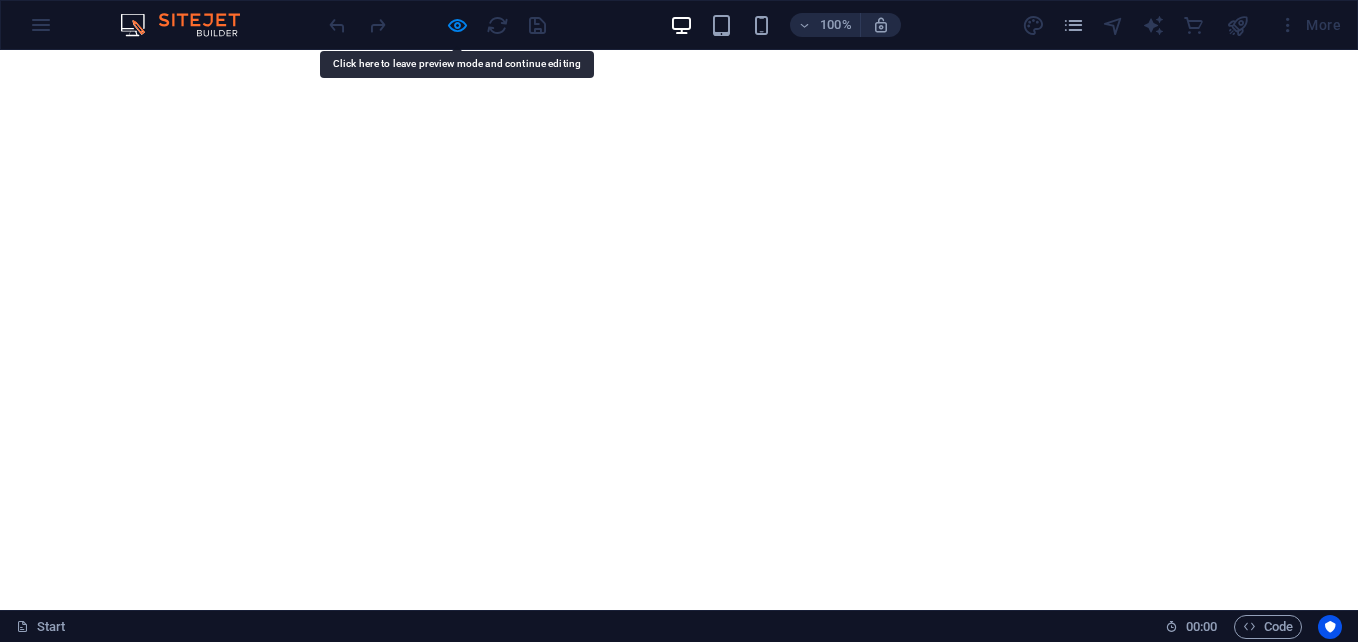 click on "Your world wide transport service" at bounding box center [679, 1162] 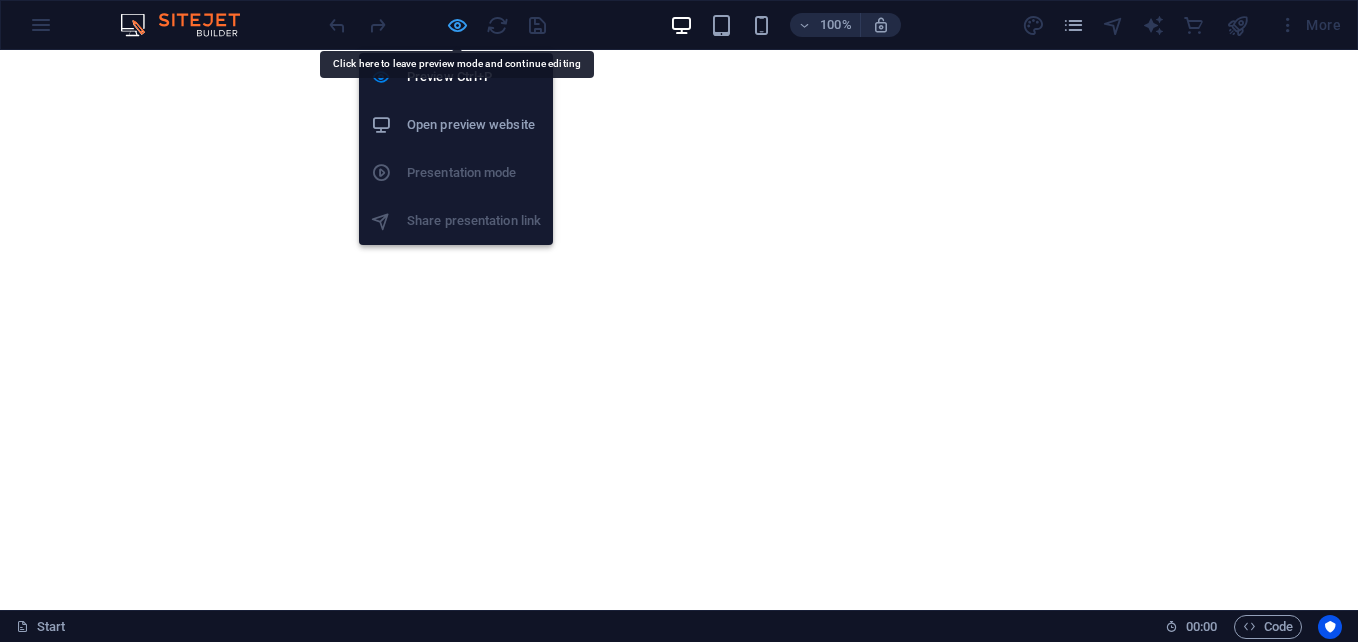 click at bounding box center [457, 25] 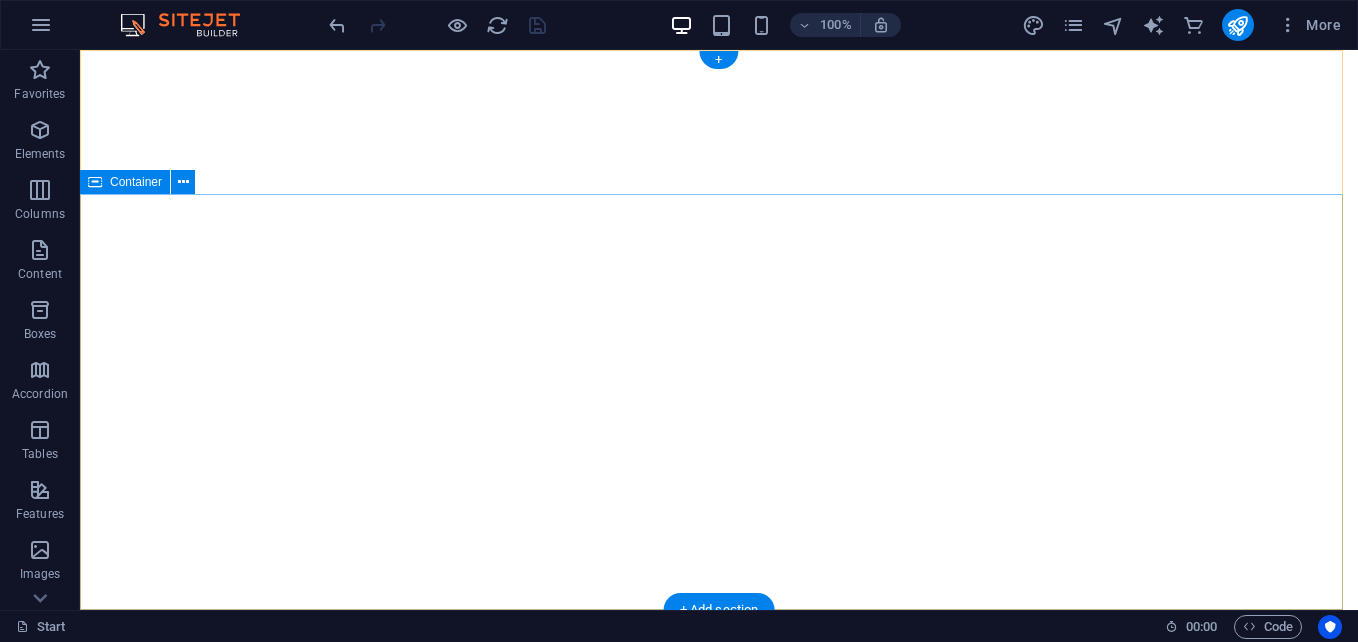 click on "Your world wide transport service" at bounding box center [719, 1162] 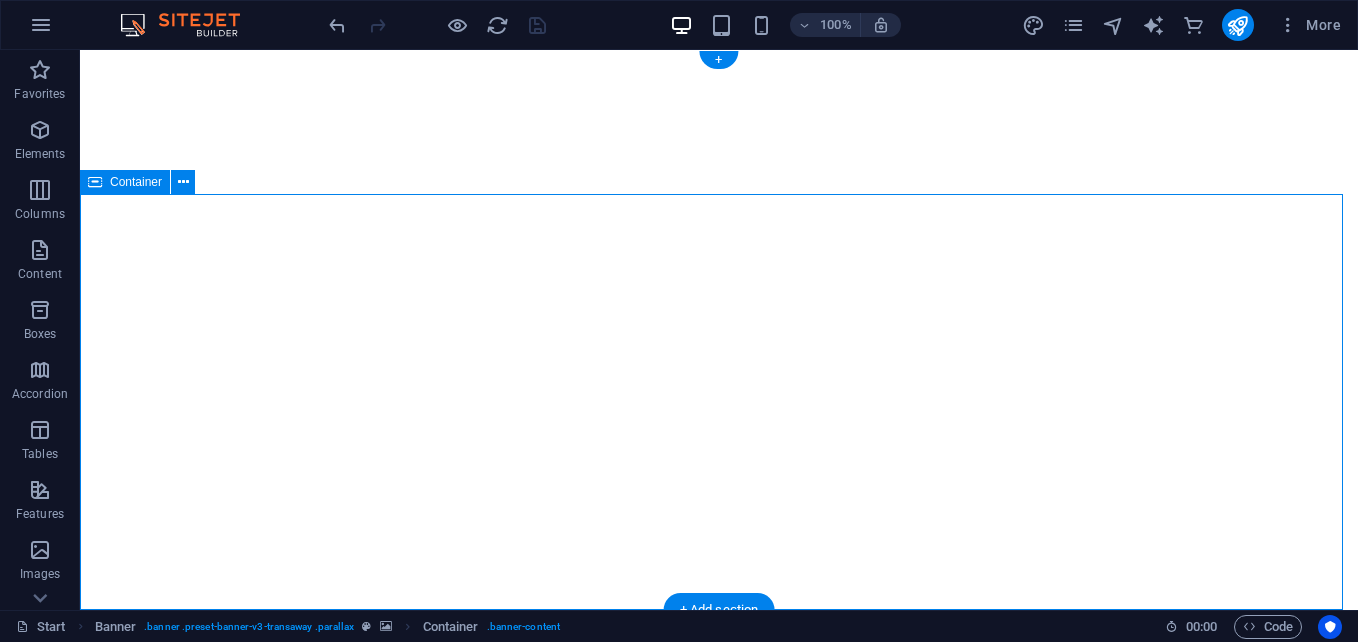 click on "Your world wide transport service" at bounding box center [719, 1162] 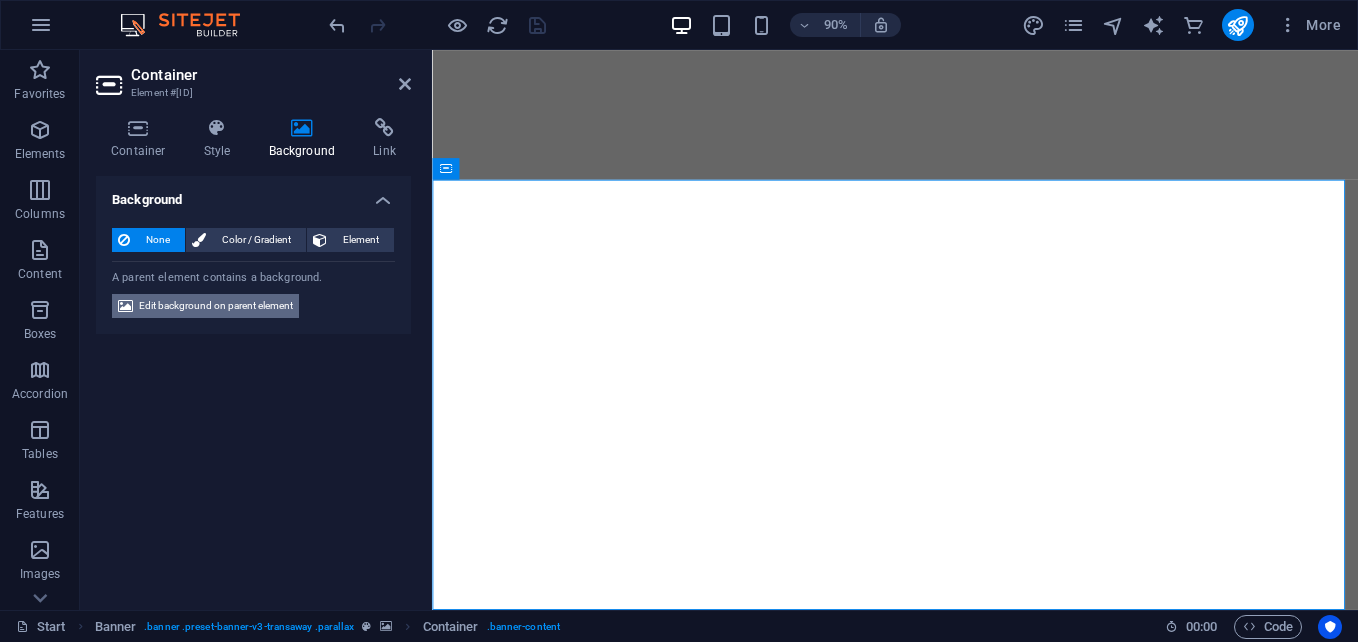 click on "Edit background on parent element" at bounding box center (216, 306) 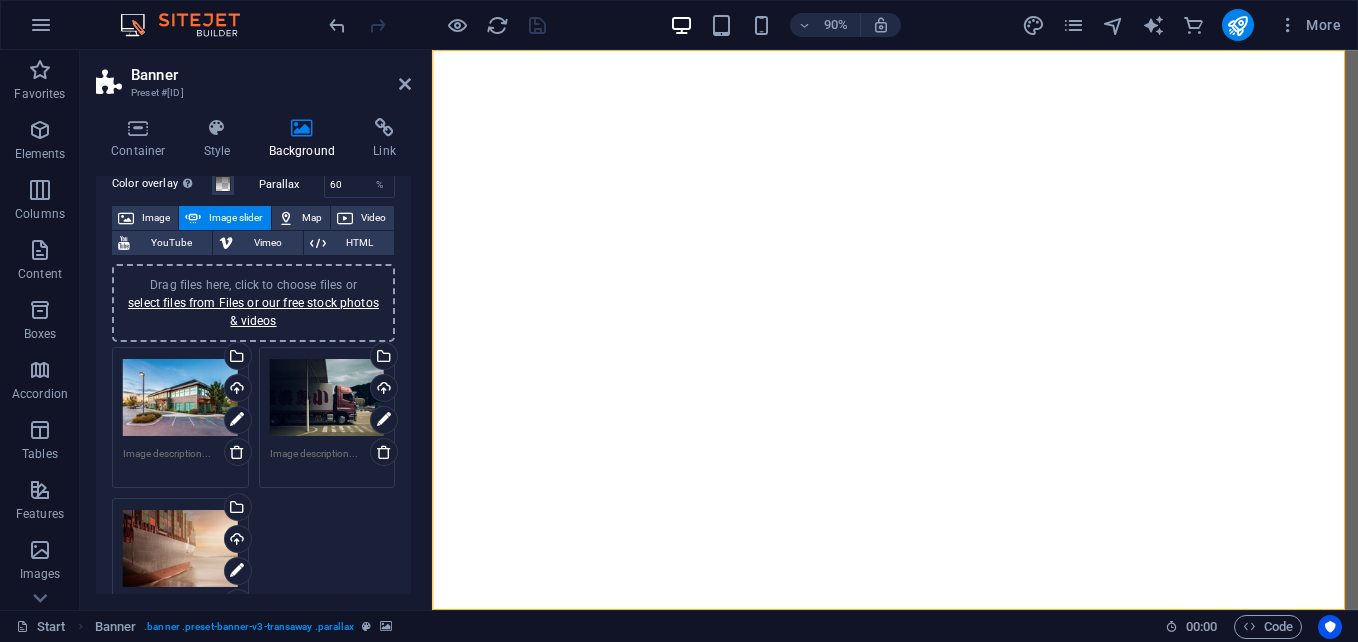 scroll, scrollTop: 98, scrollLeft: 0, axis: vertical 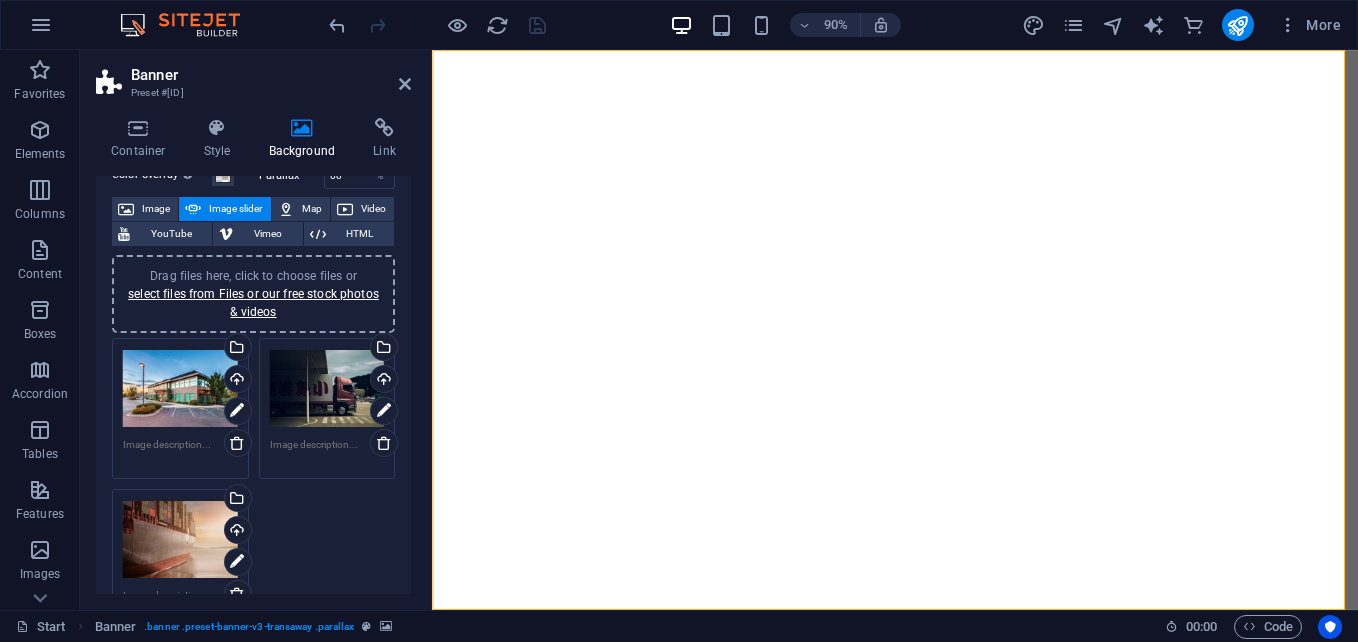 drag, startPoint x: 411, startPoint y: 324, endPoint x: 407, endPoint y: 381, distance: 57.14018 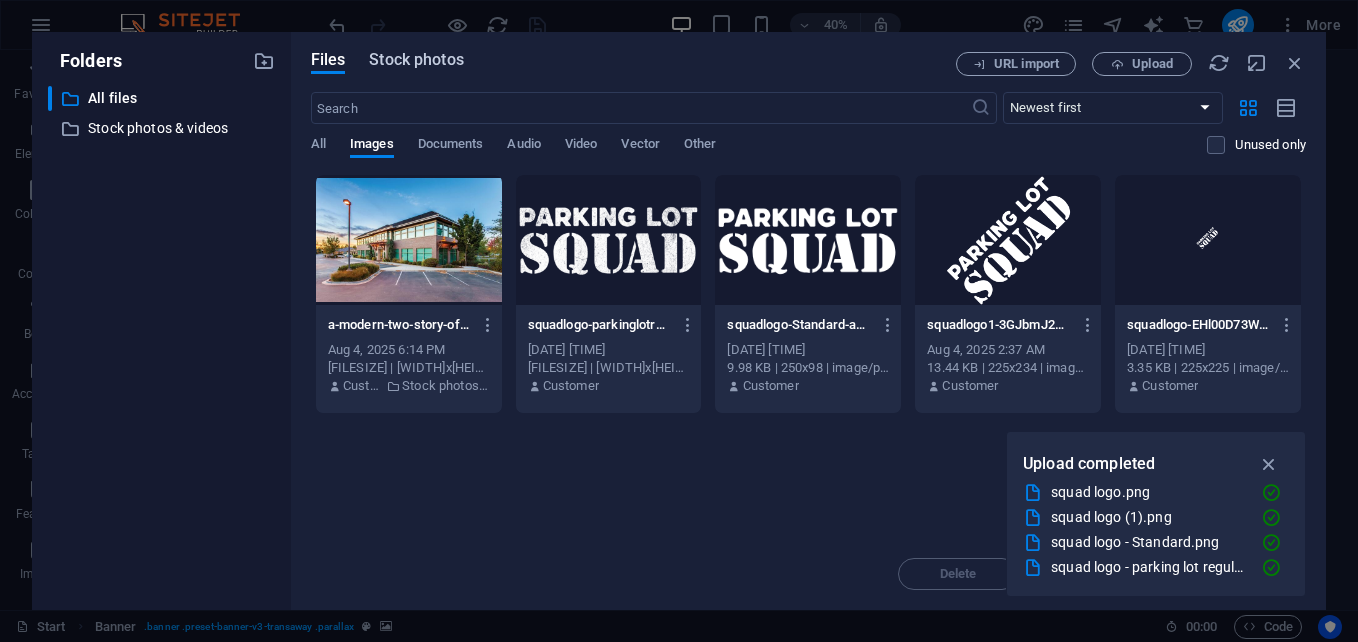 click on "Stock photos" at bounding box center [416, 60] 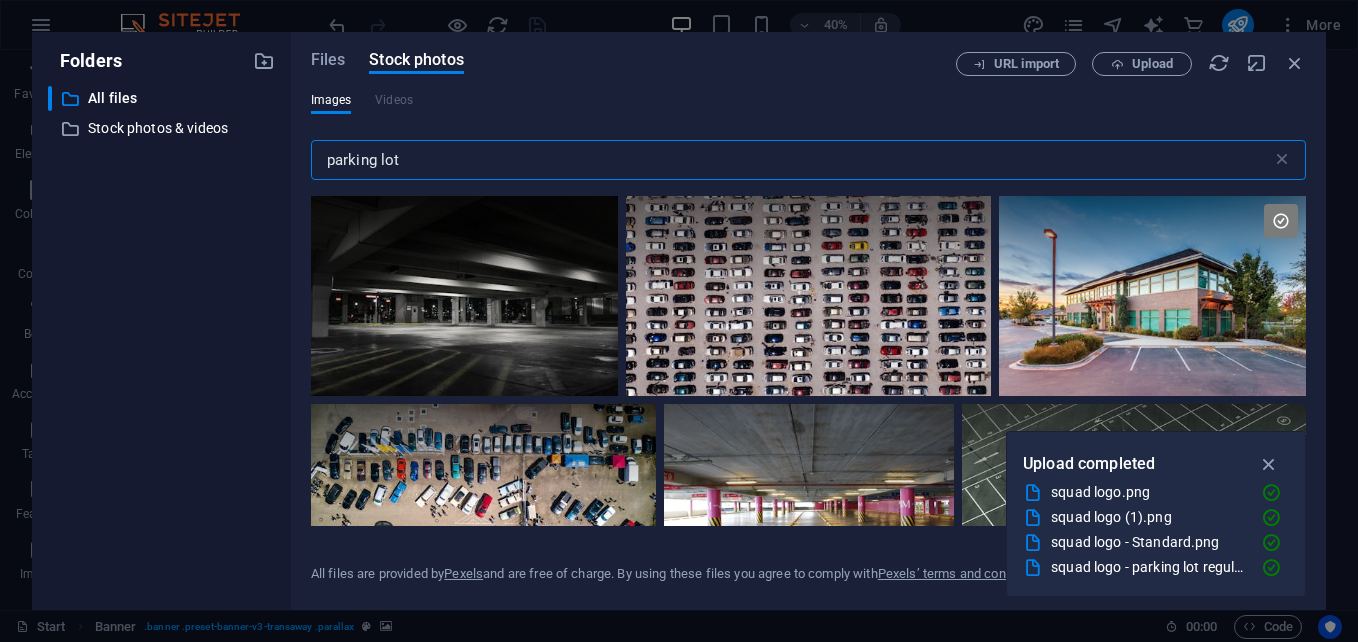 drag, startPoint x: 476, startPoint y: 160, endPoint x: 273, endPoint y: 170, distance: 203.24615 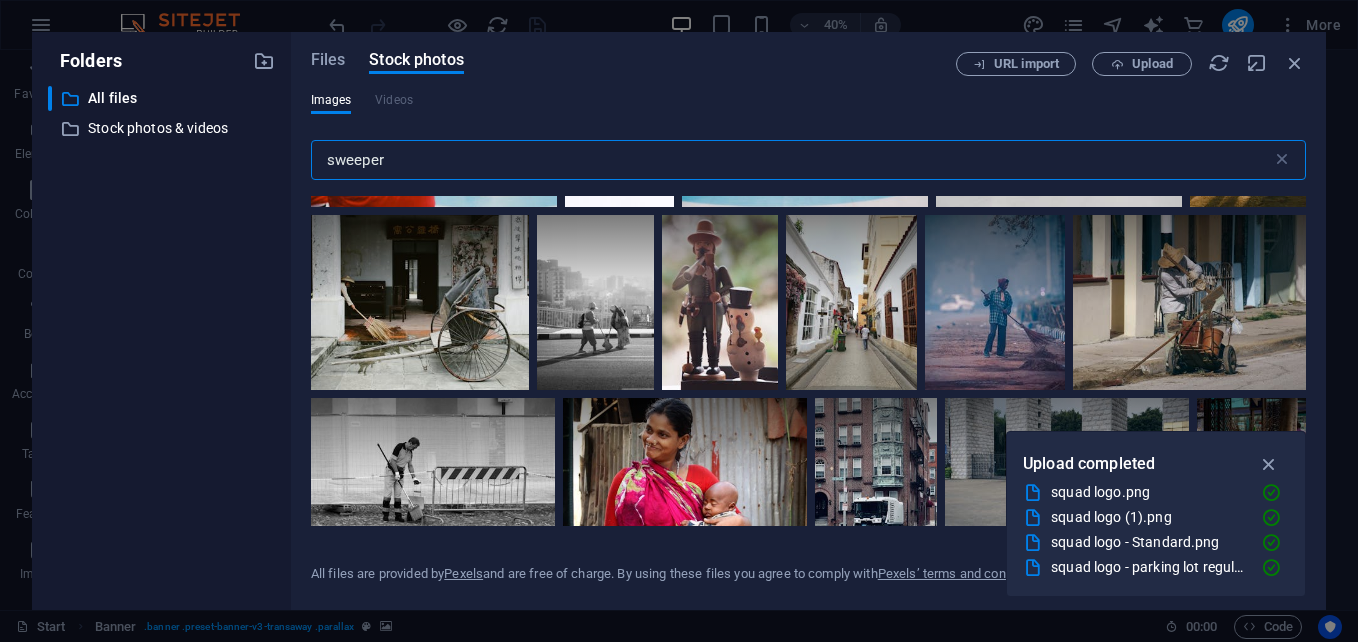 scroll, scrollTop: 2244, scrollLeft: 0, axis: vertical 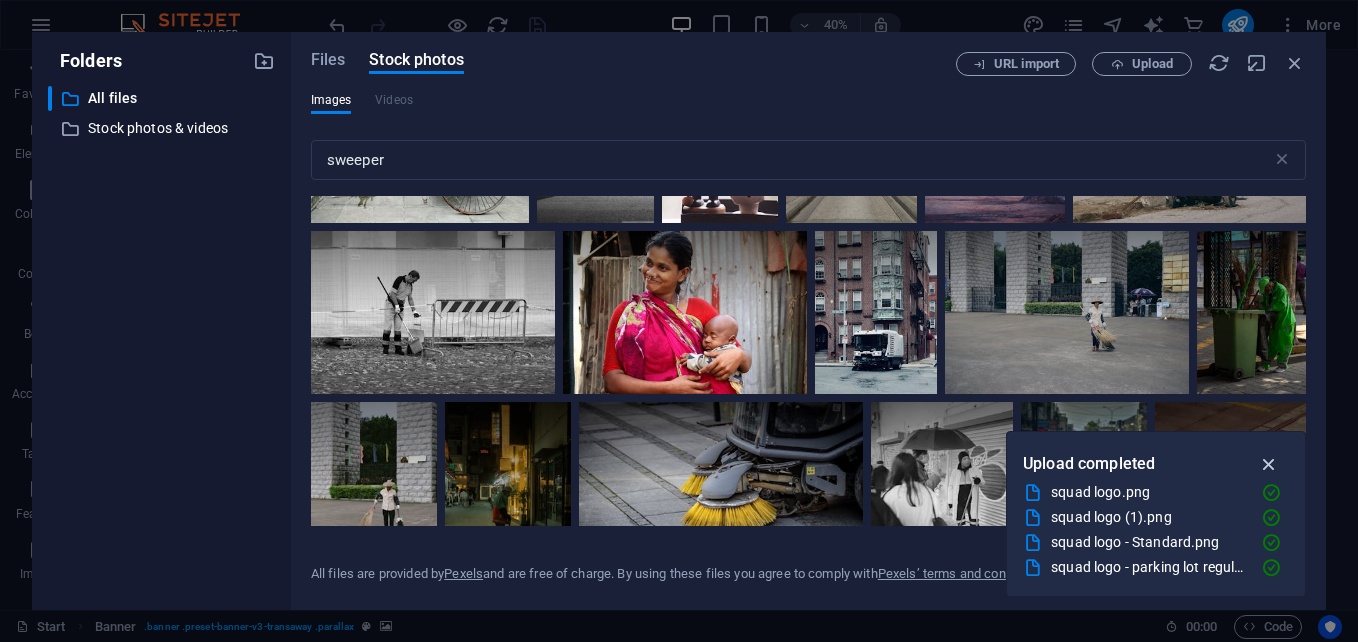 click at bounding box center [1269, 464] 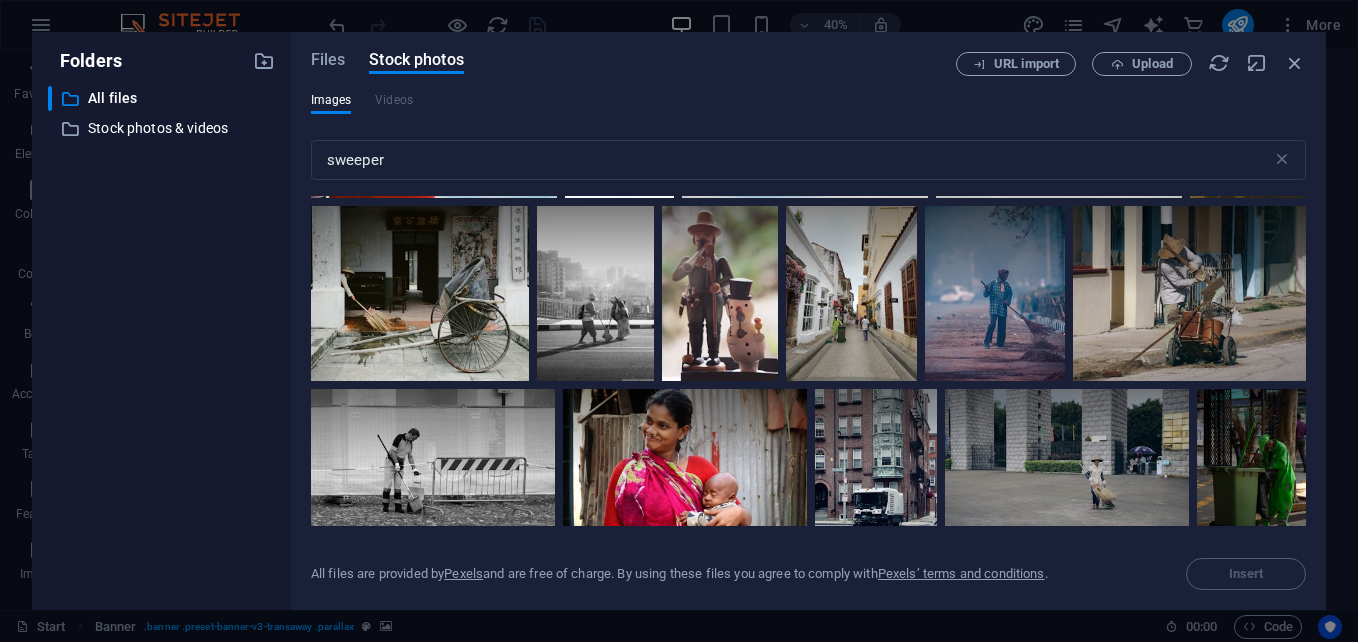 scroll, scrollTop: 2117, scrollLeft: 0, axis: vertical 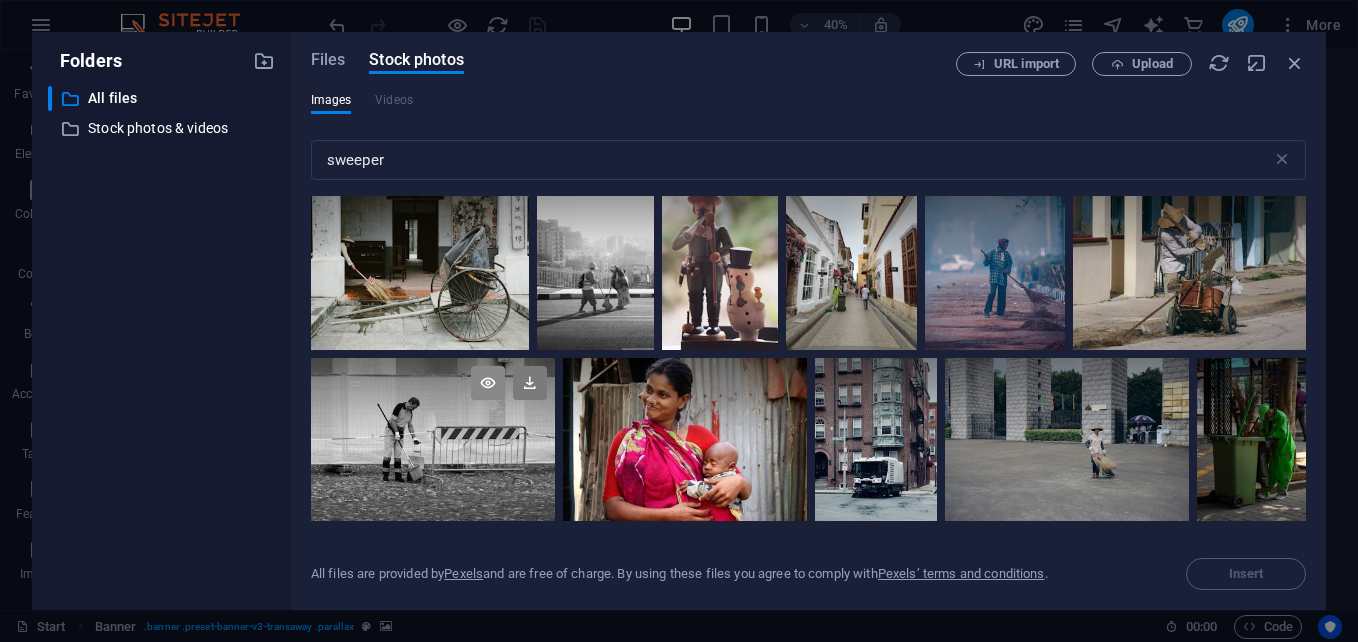 click at bounding box center [488, 383] 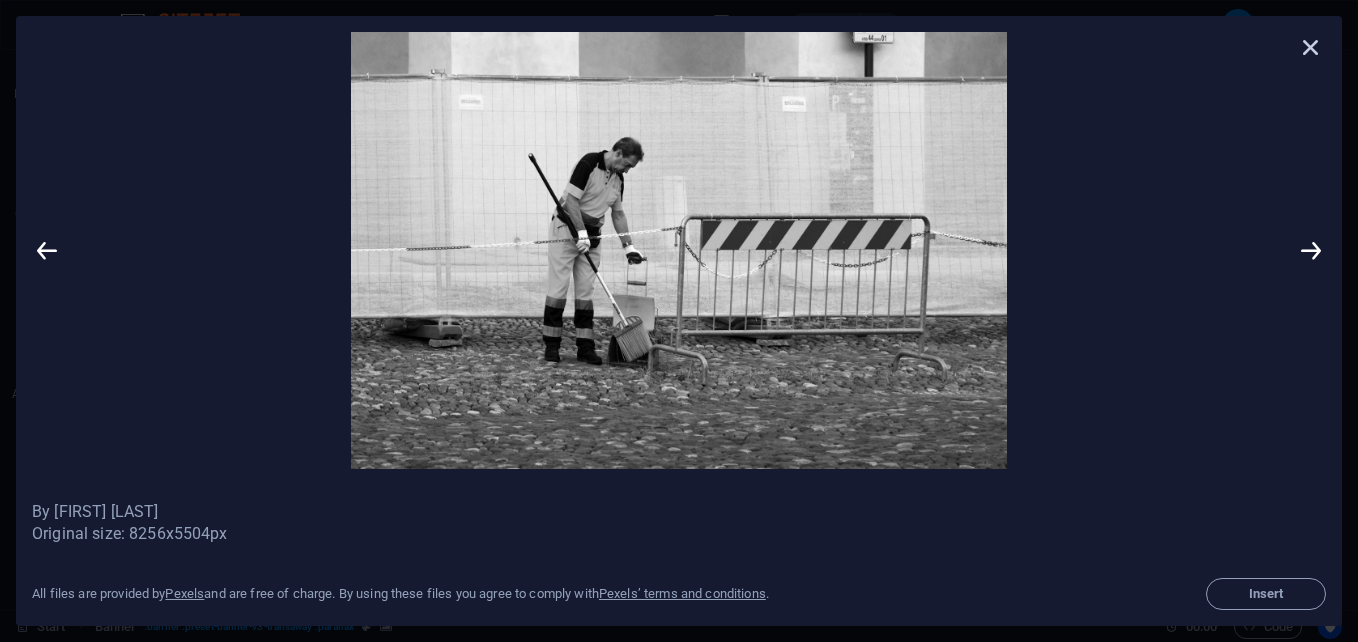 click at bounding box center (1311, 47) 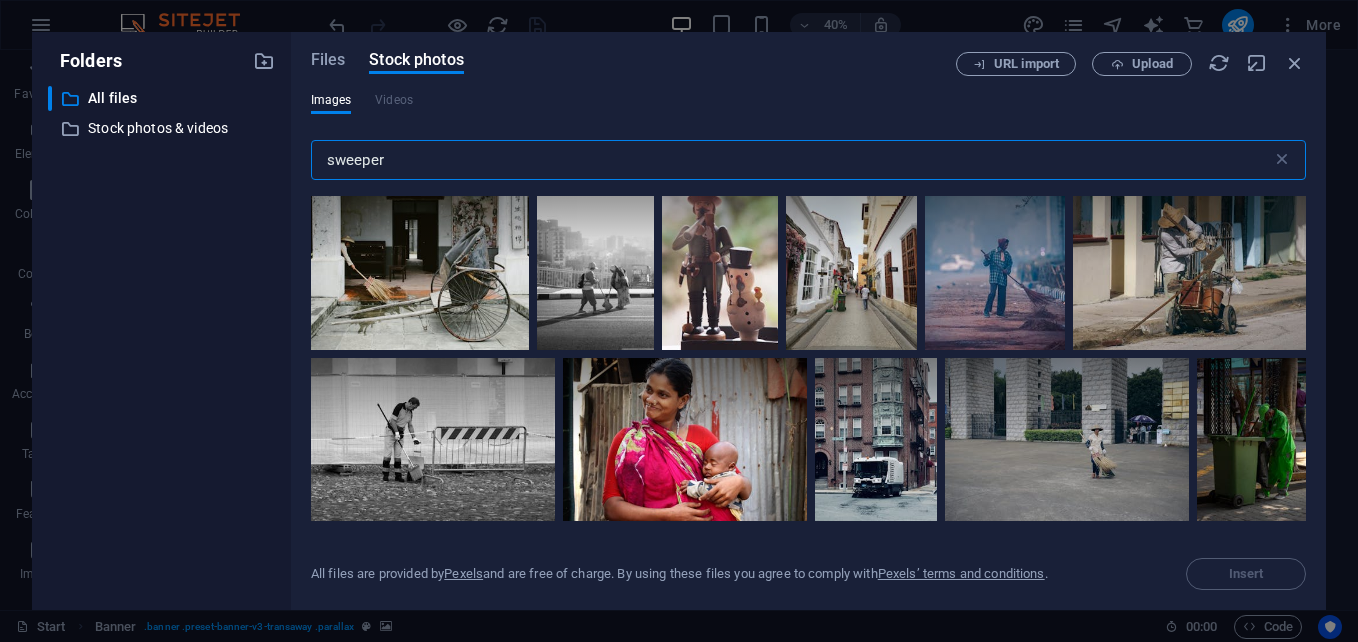 drag, startPoint x: 431, startPoint y: 165, endPoint x: 157, endPoint y: 167, distance: 274.0073 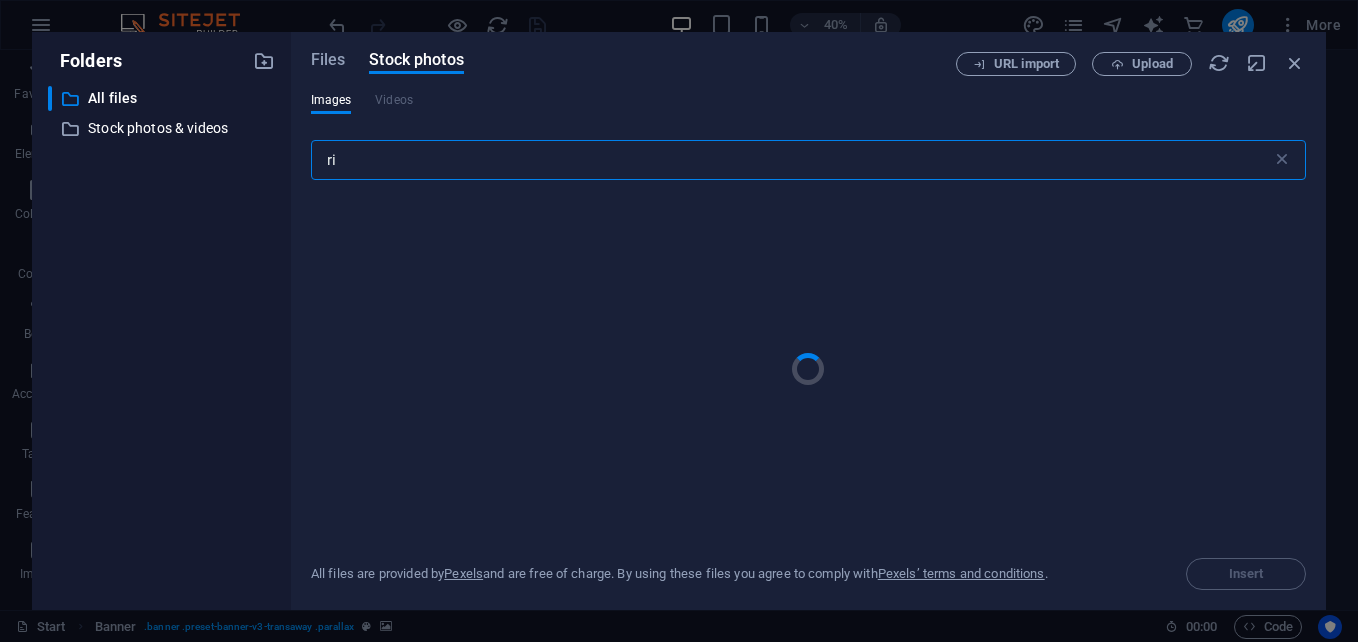 type on "r" 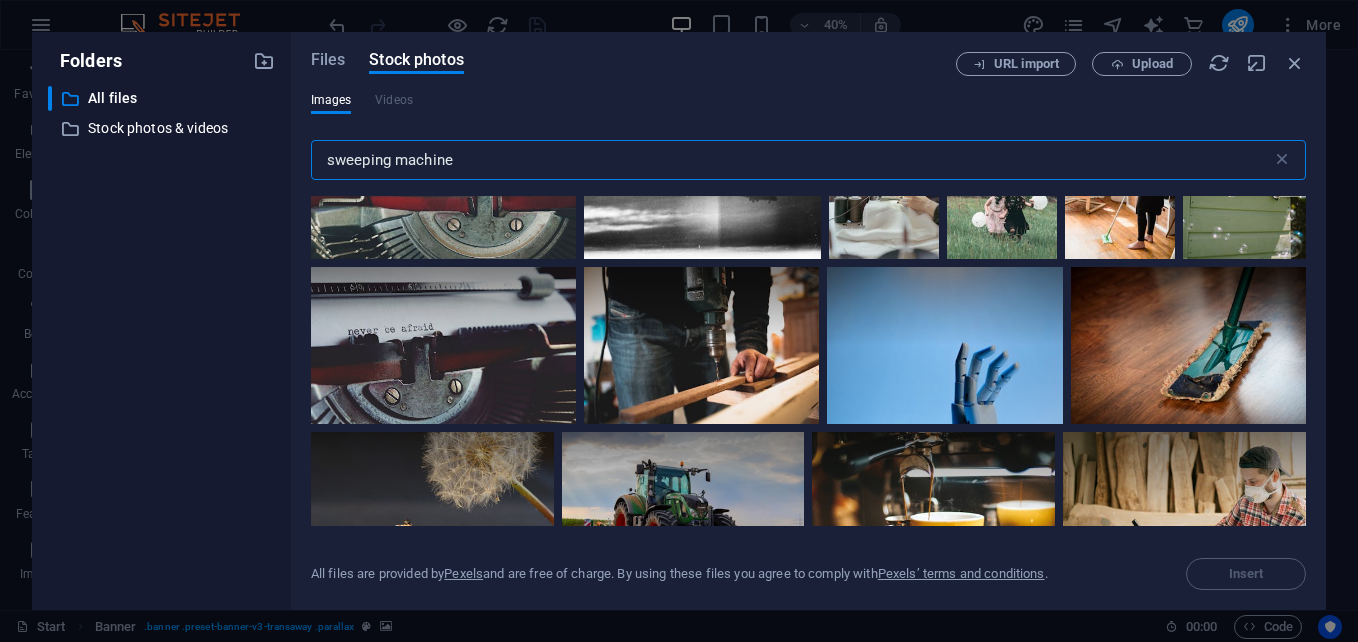 scroll, scrollTop: 2091, scrollLeft: 0, axis: vertical 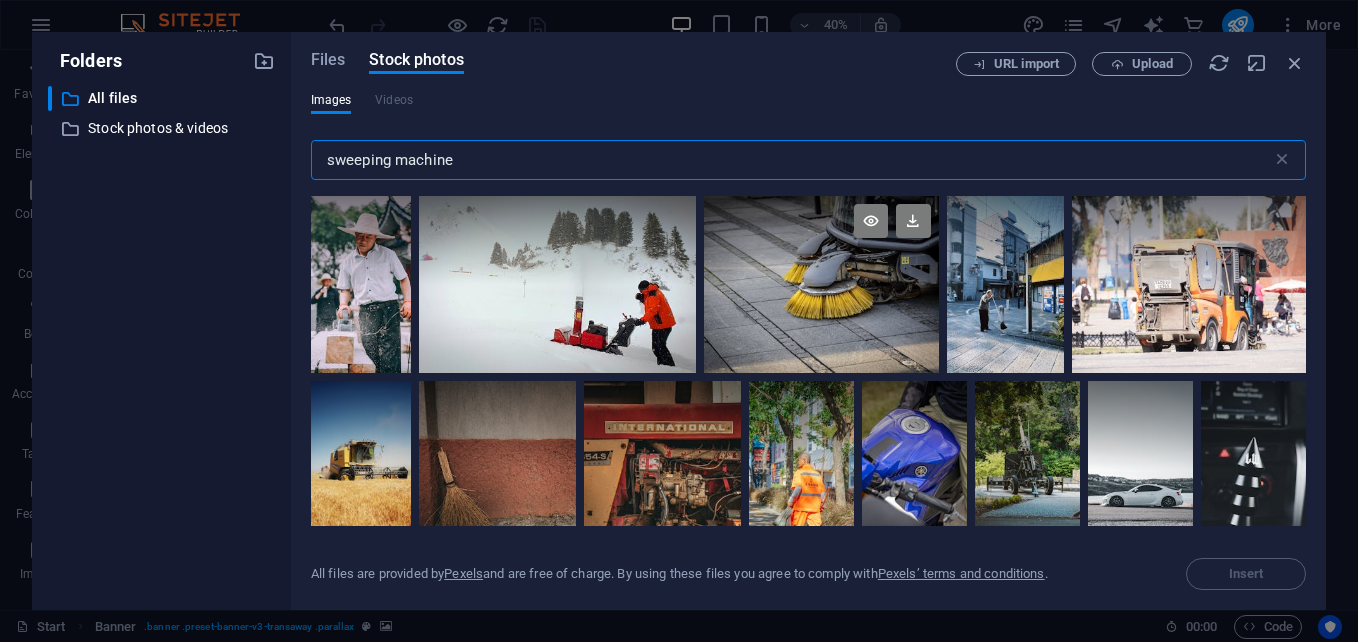 type on "sweeping machine" 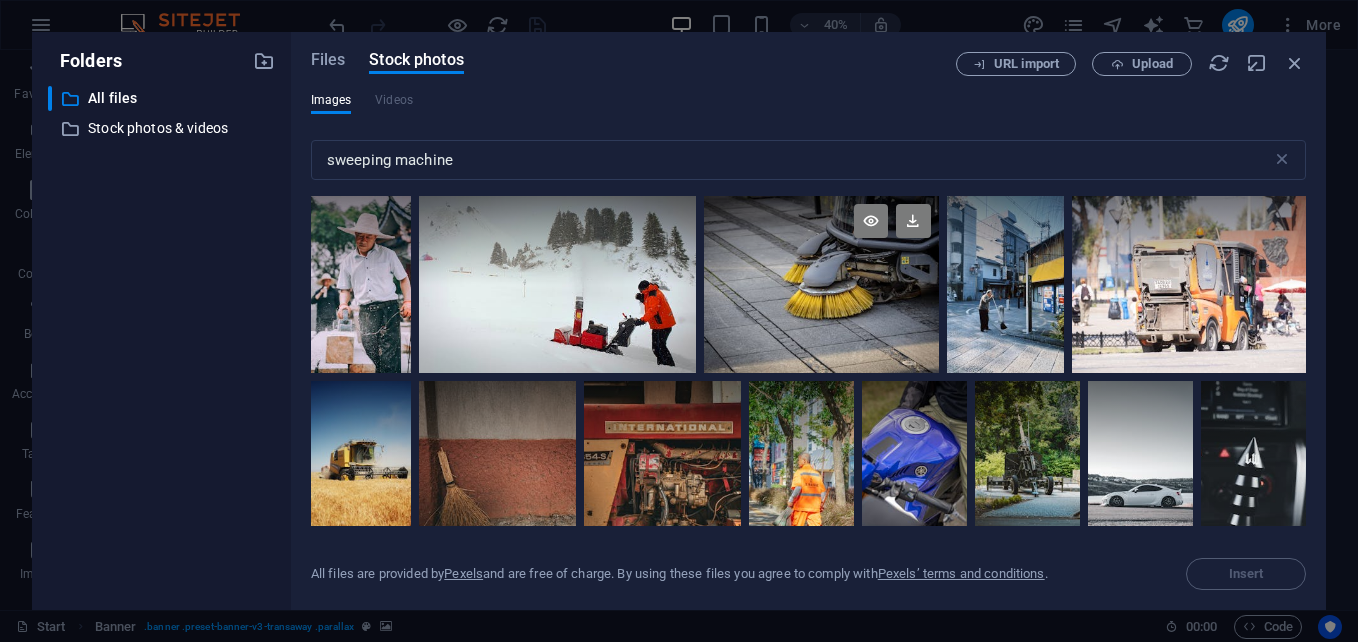 click at bounding box center [821, 240] 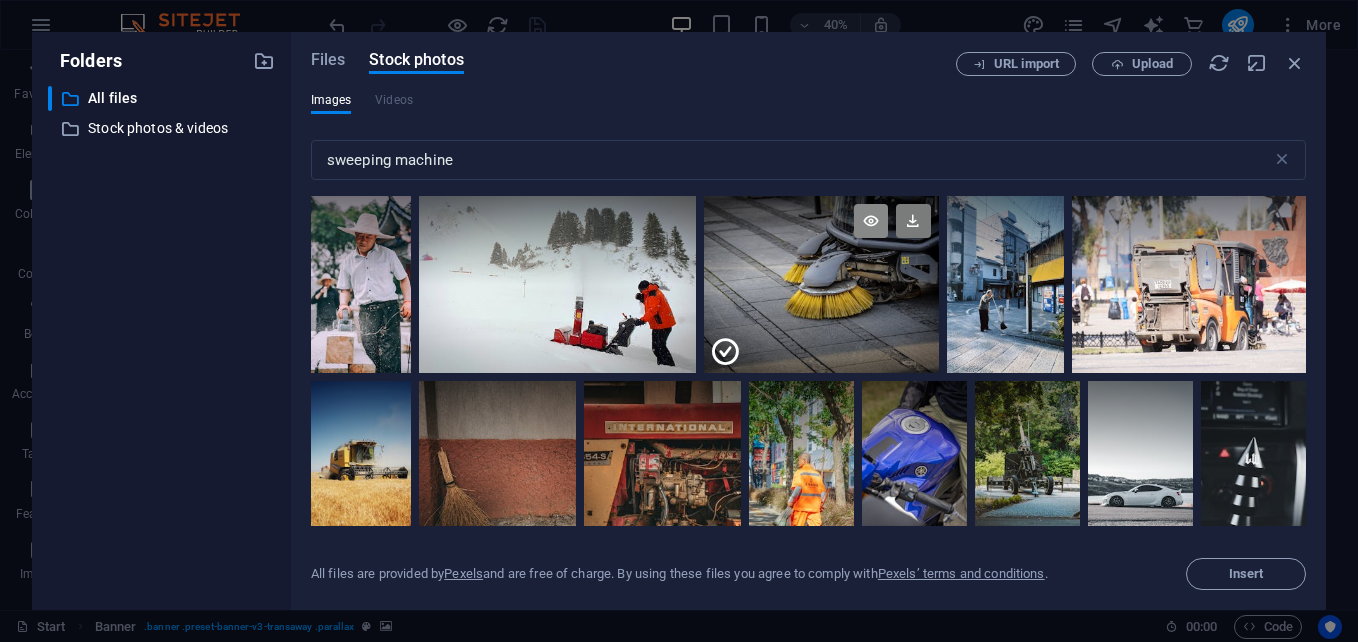 click at bounding box center (871, 221) 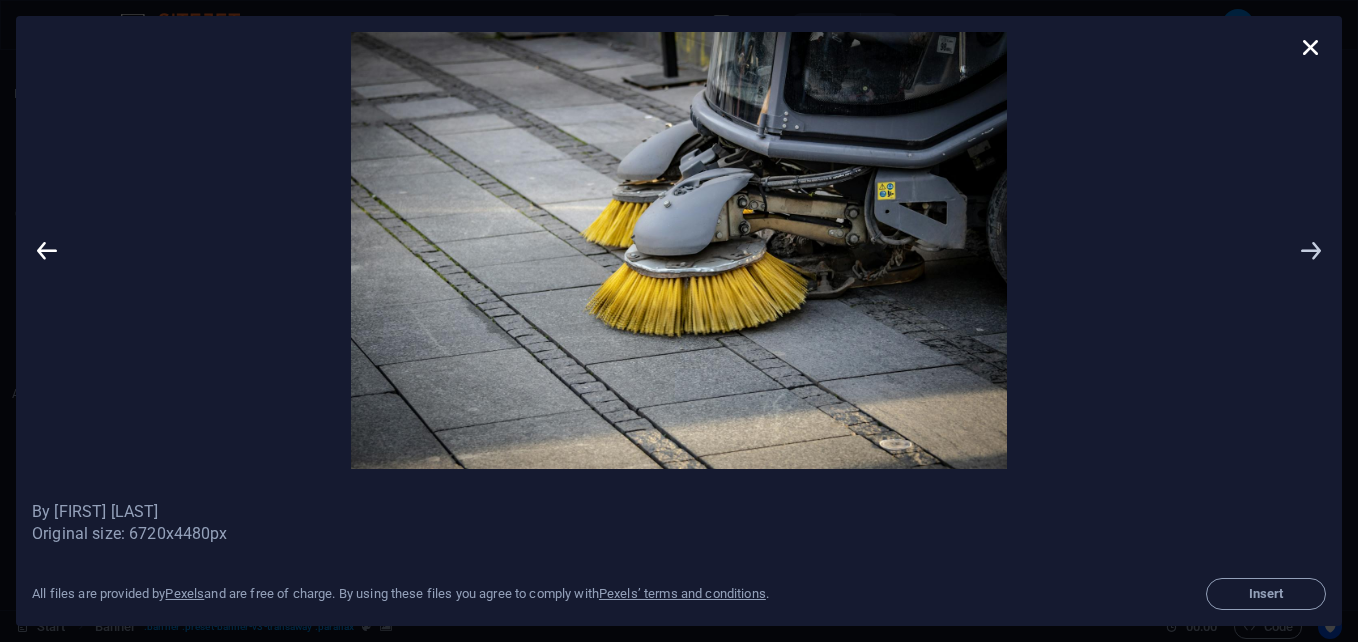 click at bounding box center (1311, 250) 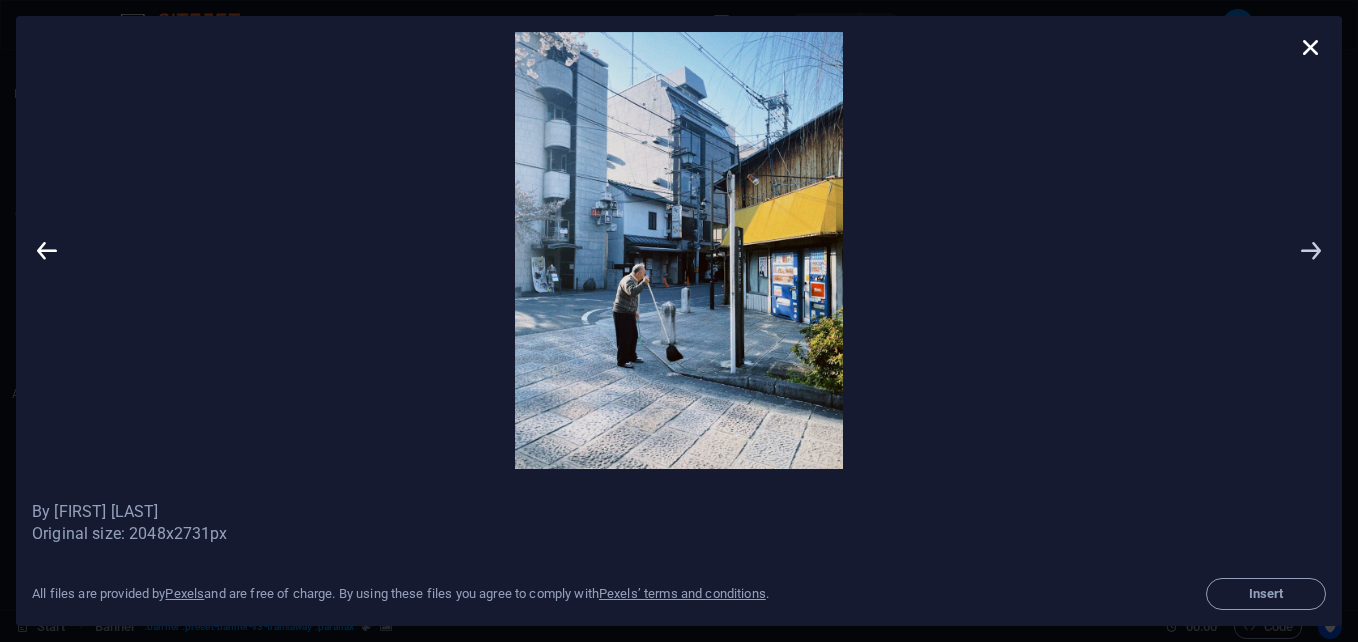 click at bounding box center (1311, 250) 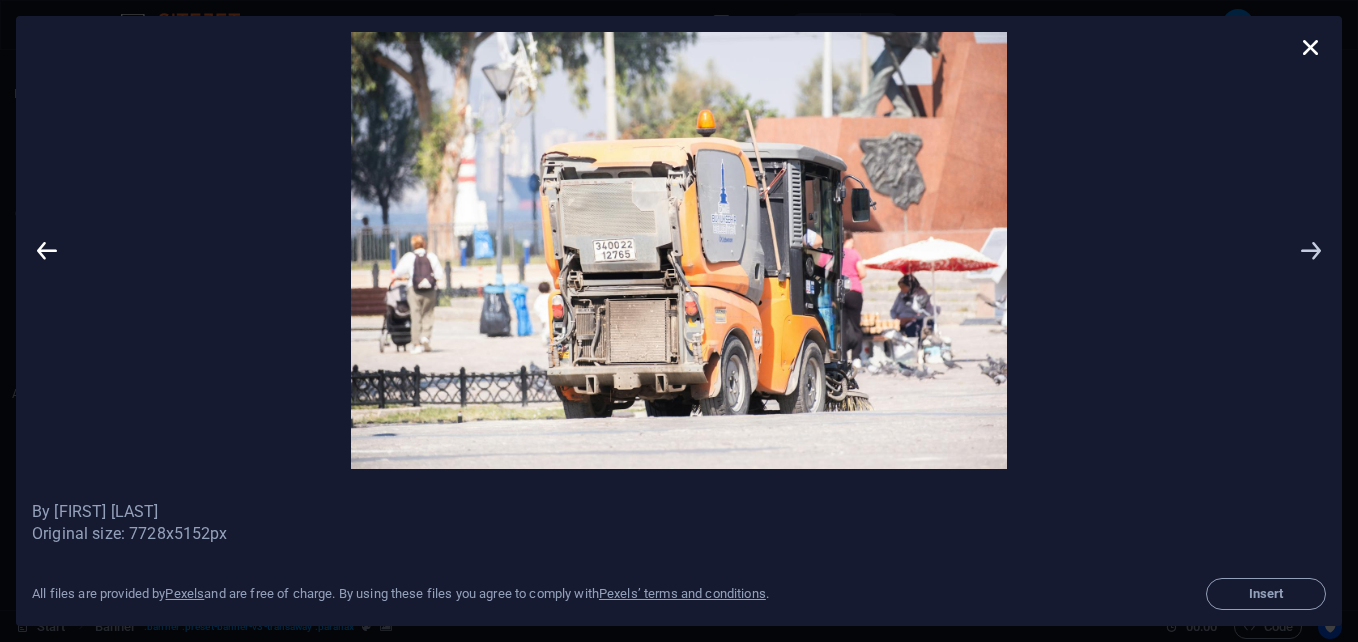 click at bounding box center (1311, 250) 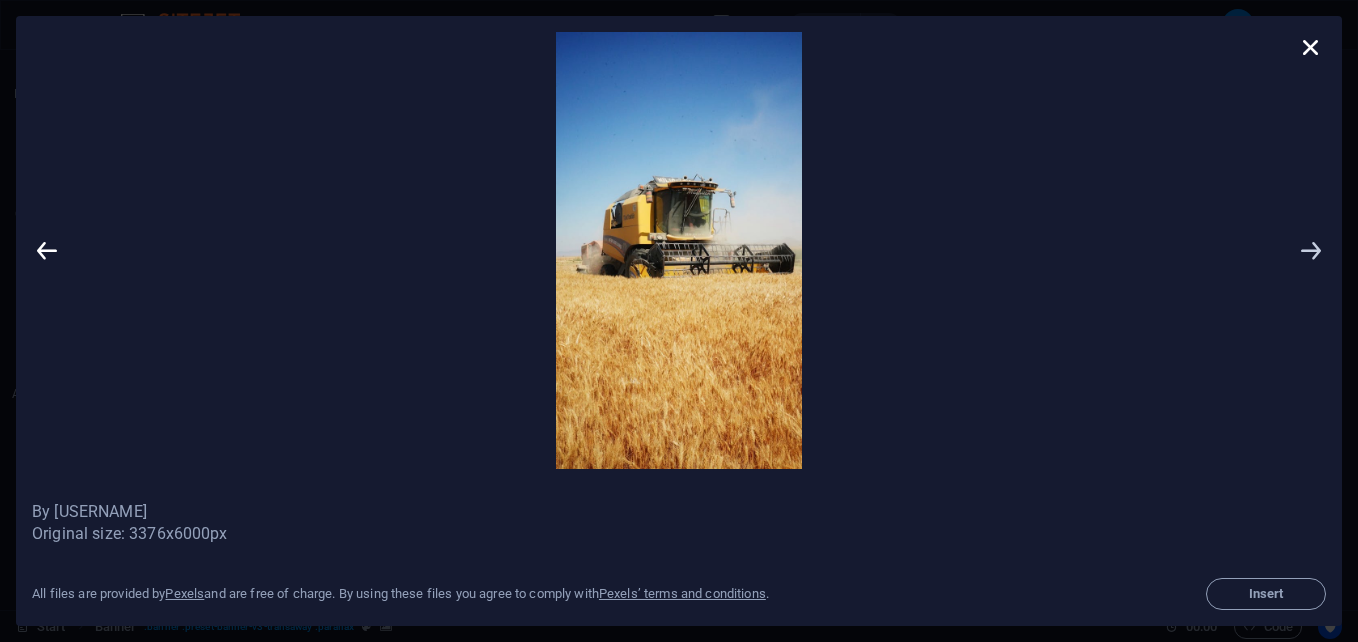 click at bounding box center (1311, 250) 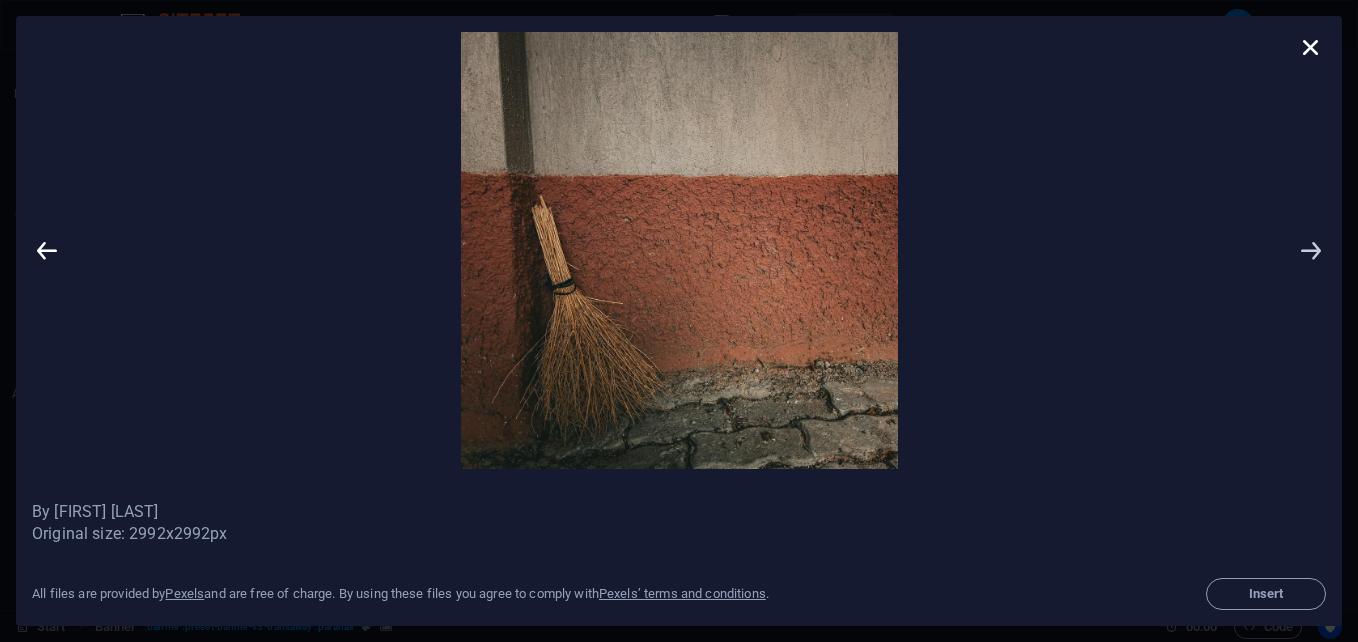 click at bounding box center (1311, 250) 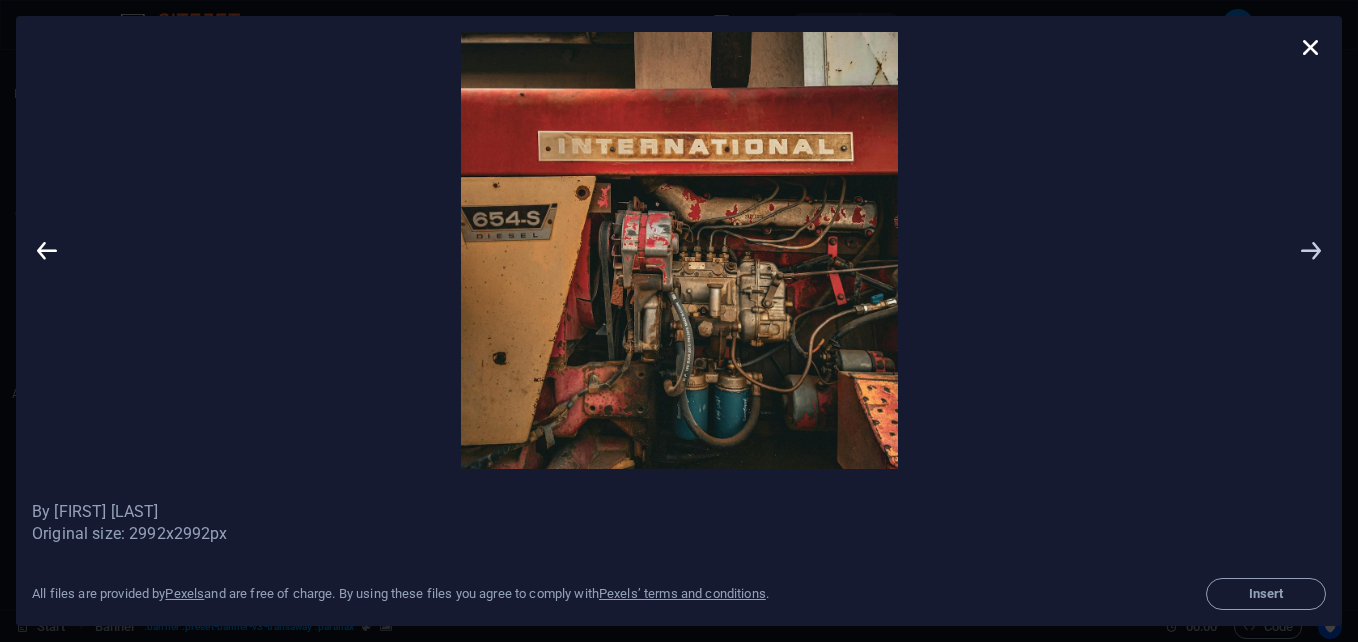 click at bounding box center [1311, 250] 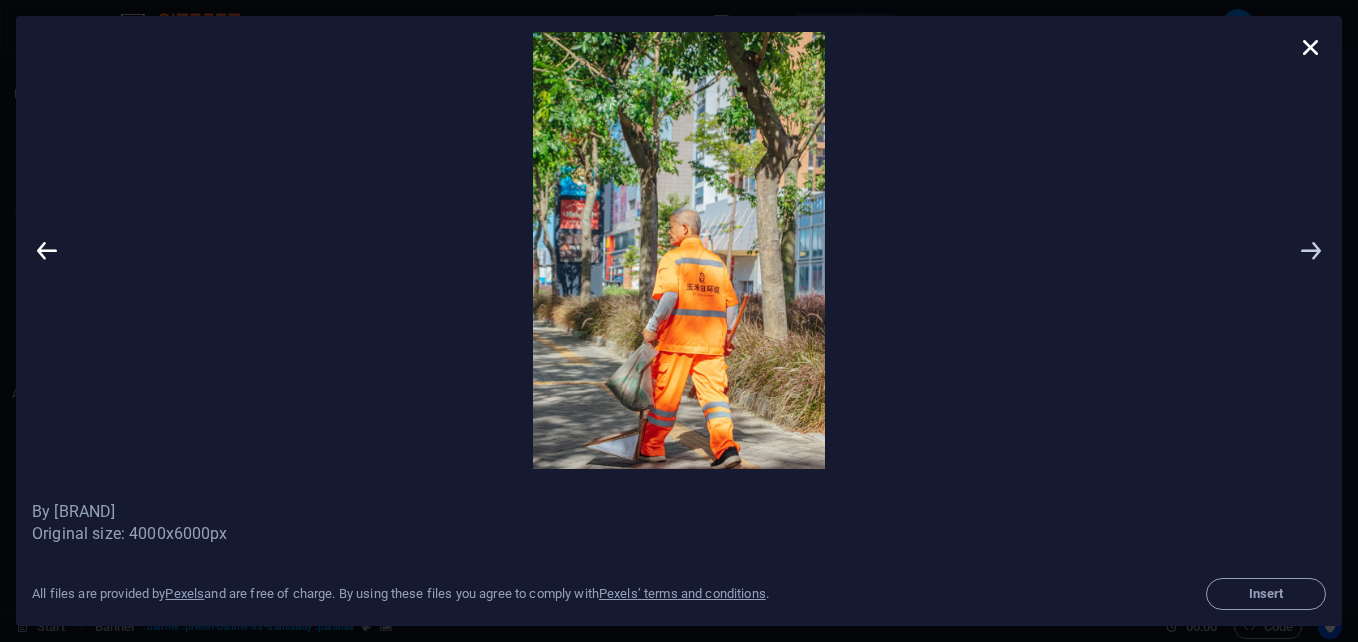 click at bounding box center [1311, 250] 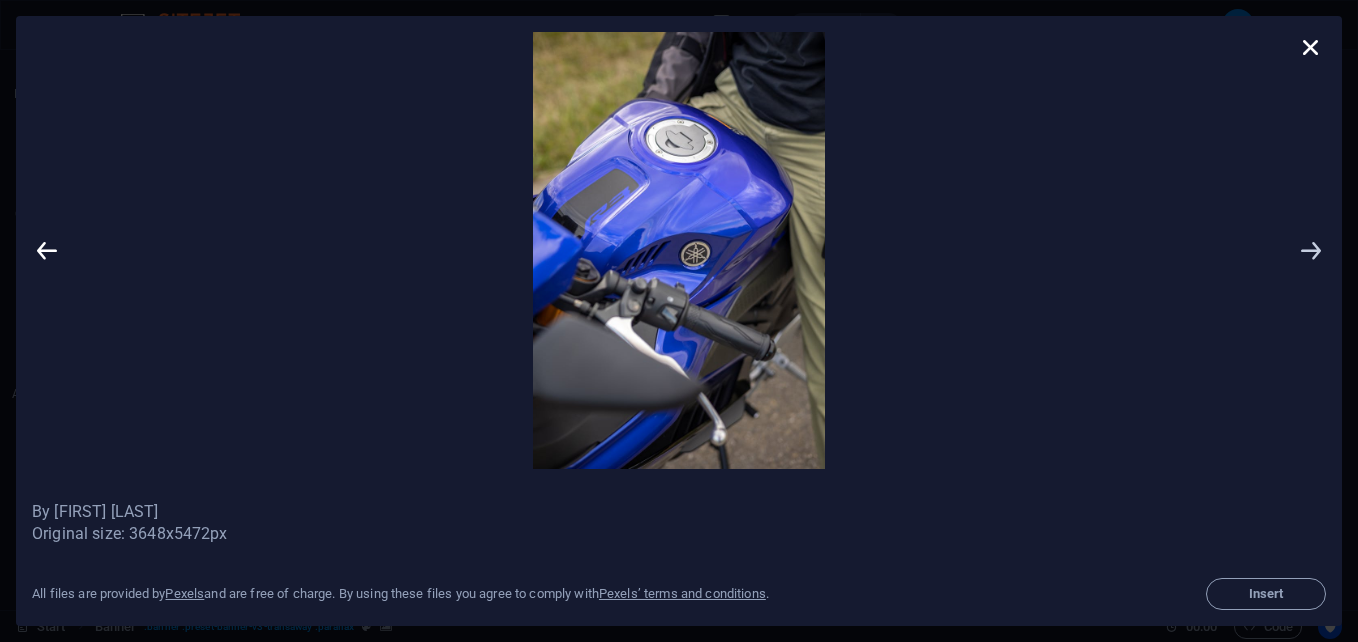 click at bounding box center (1311, 250) 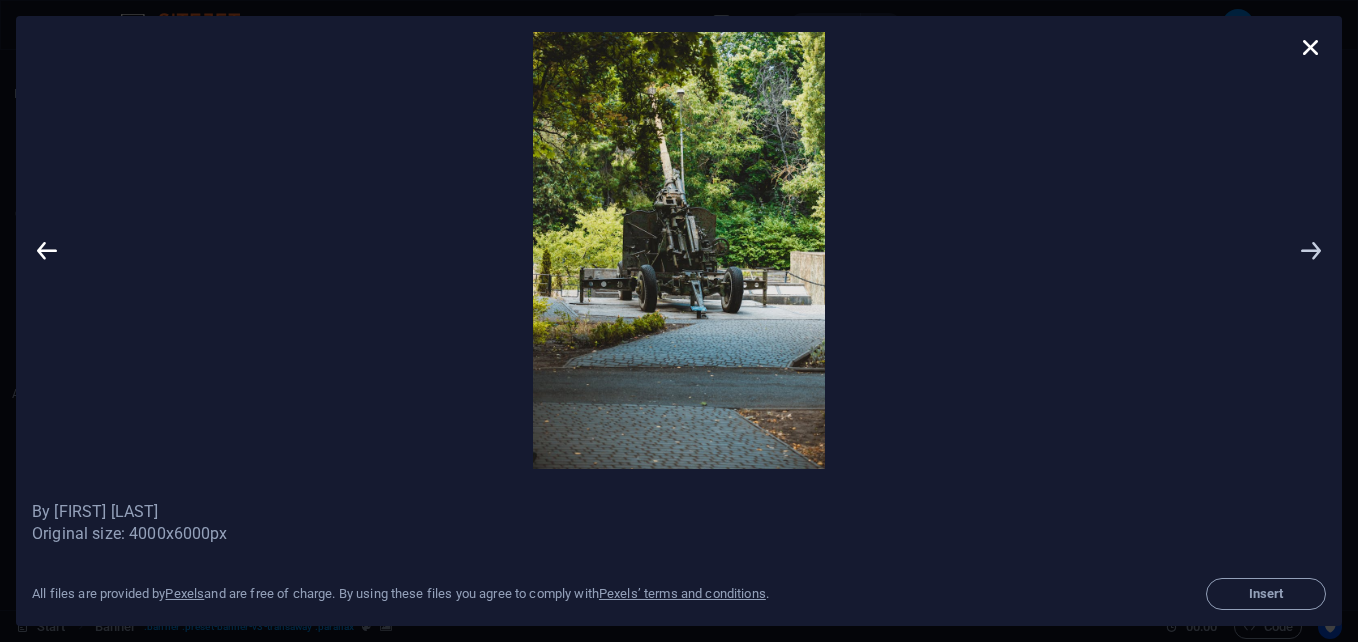 click at bounding box center [1311, 250] 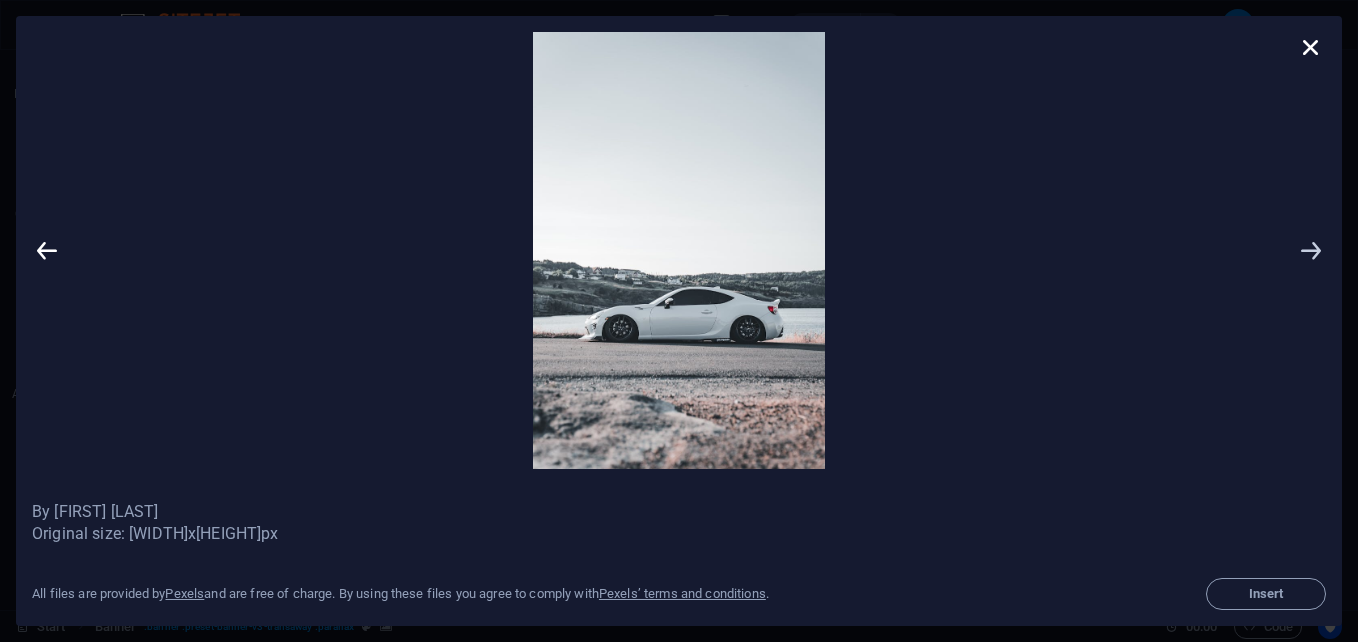 click at bounding box center (1311, 250) 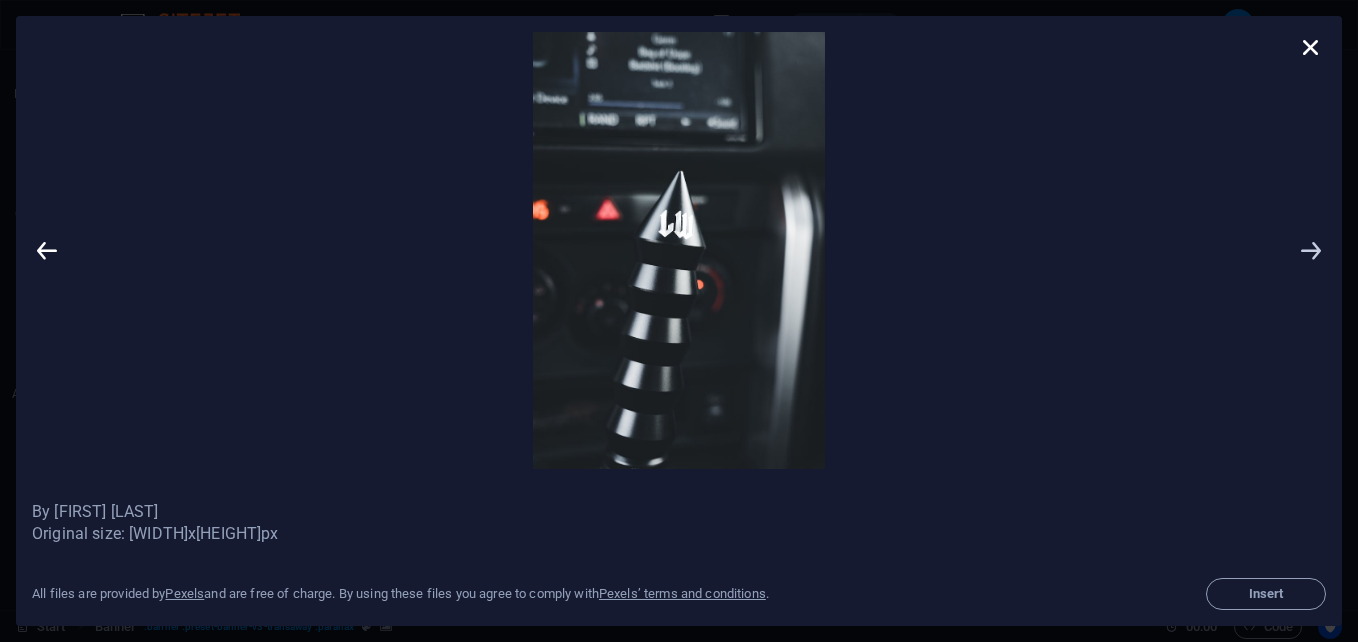 click at bounding box center (1311, 250) 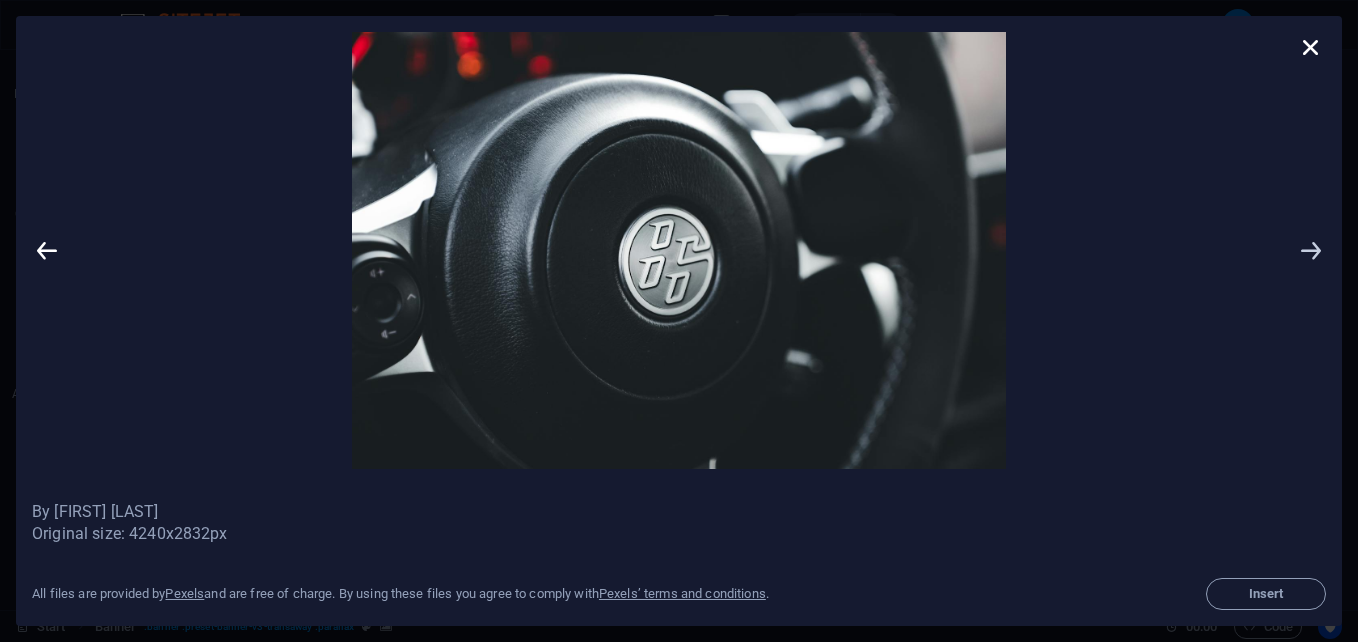 click at bounding box center (1311, 250) 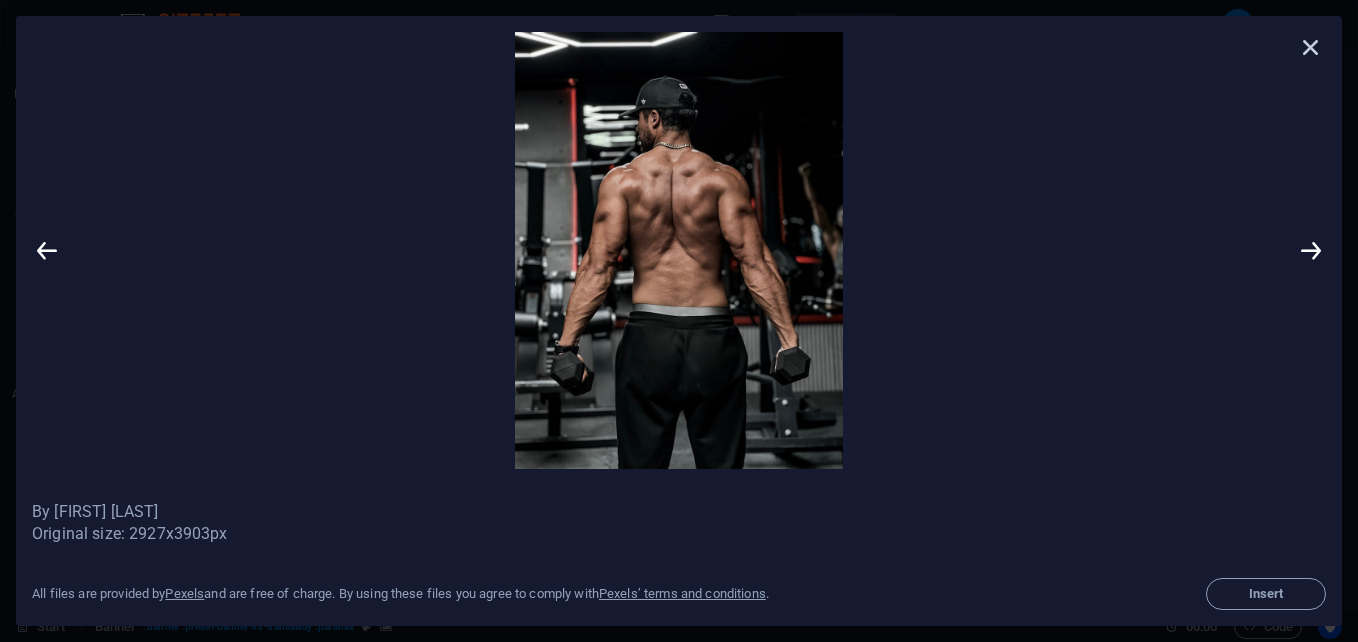 click at bounding box center (1311, 47) 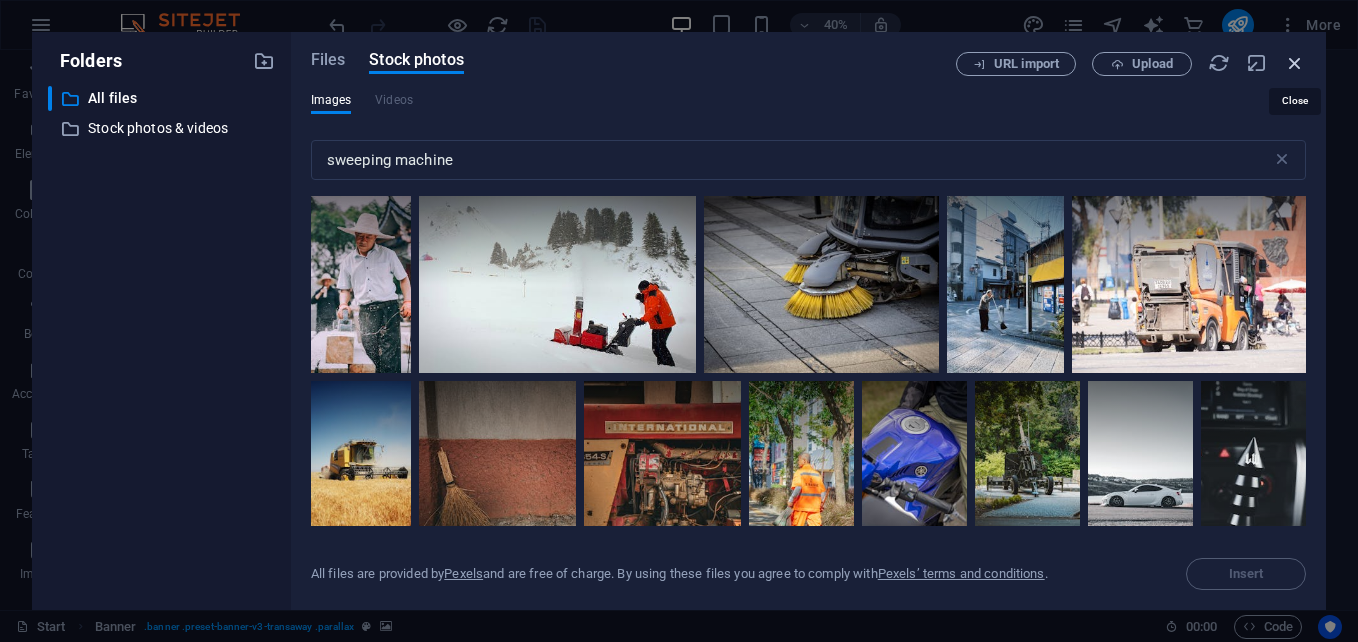 click at bounding box center (1295, 63) 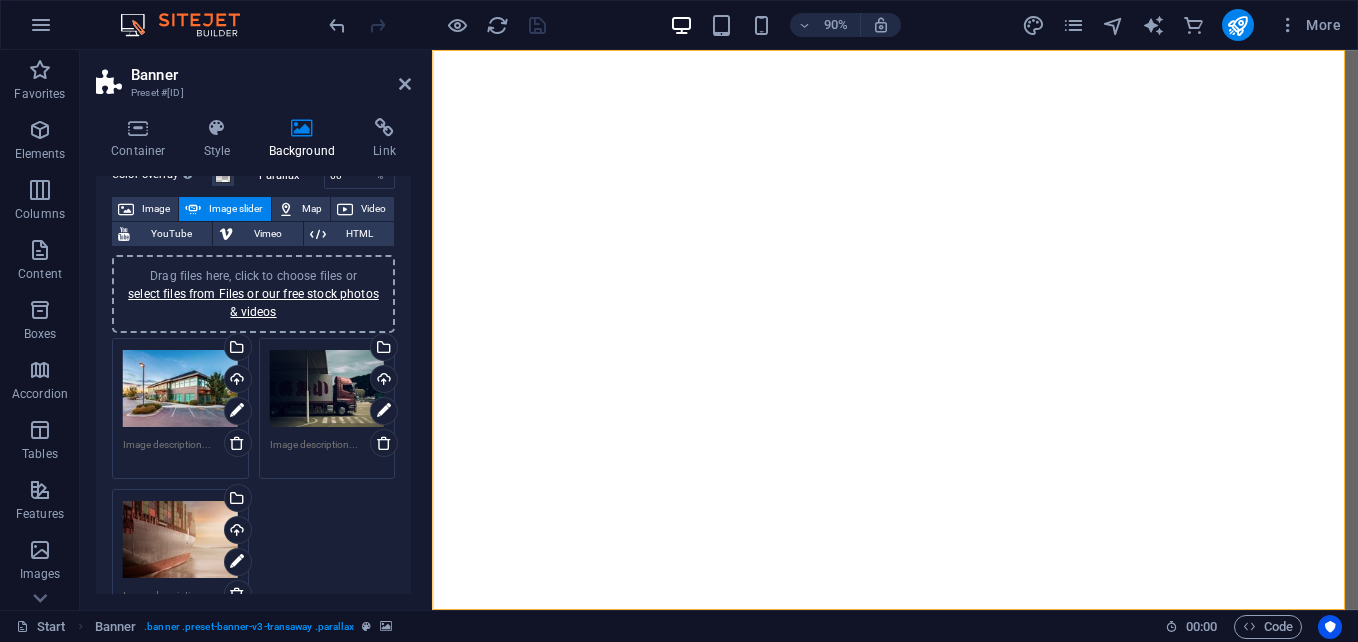 click on "Drag files here, click to choose files or select files from Files or our free stock photos & videos" at bounding box center (180, 540) 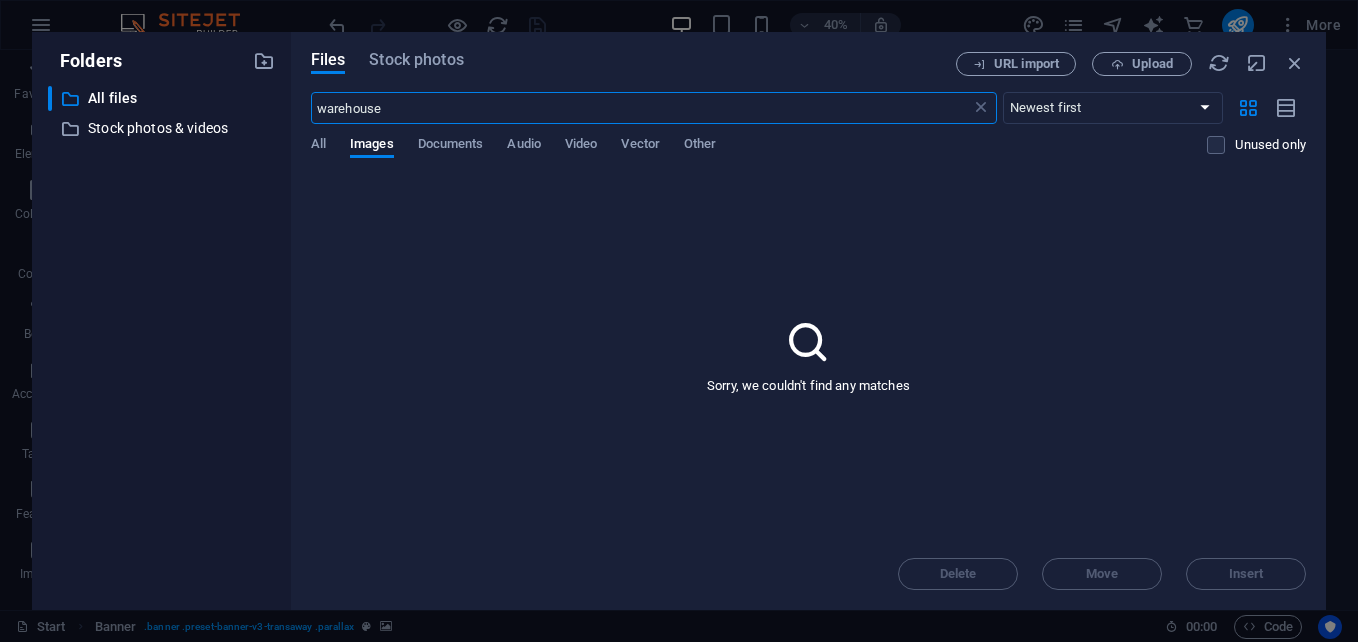 type on "warehouse" 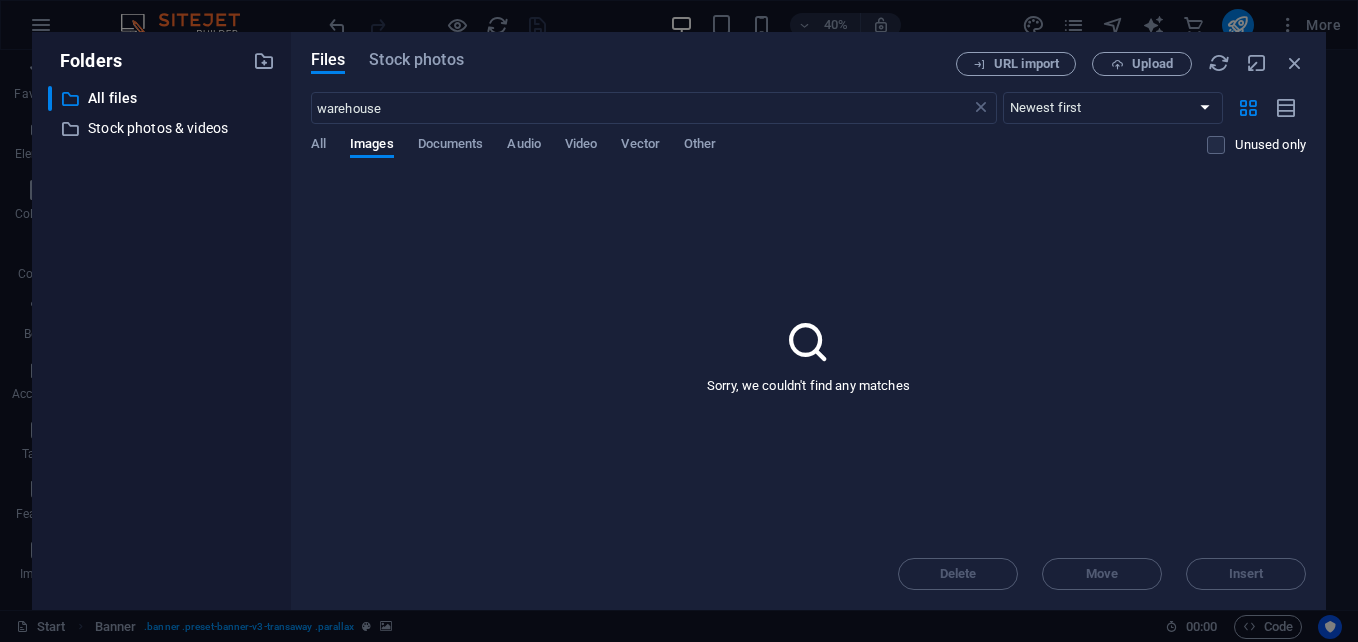 click on "Files Stock photos URL import Upload warehouse ​ Newest first Oldest first Name (A-Z) Name (Z-A) Size (0-9) Size (9-0) Resolution (0-9) Resolution (9-0) All Images Documents Audio Video Vector Other Unused only Sorry, we couldn't find any matches Delete Move Insert" at bounding box center (808, 321) 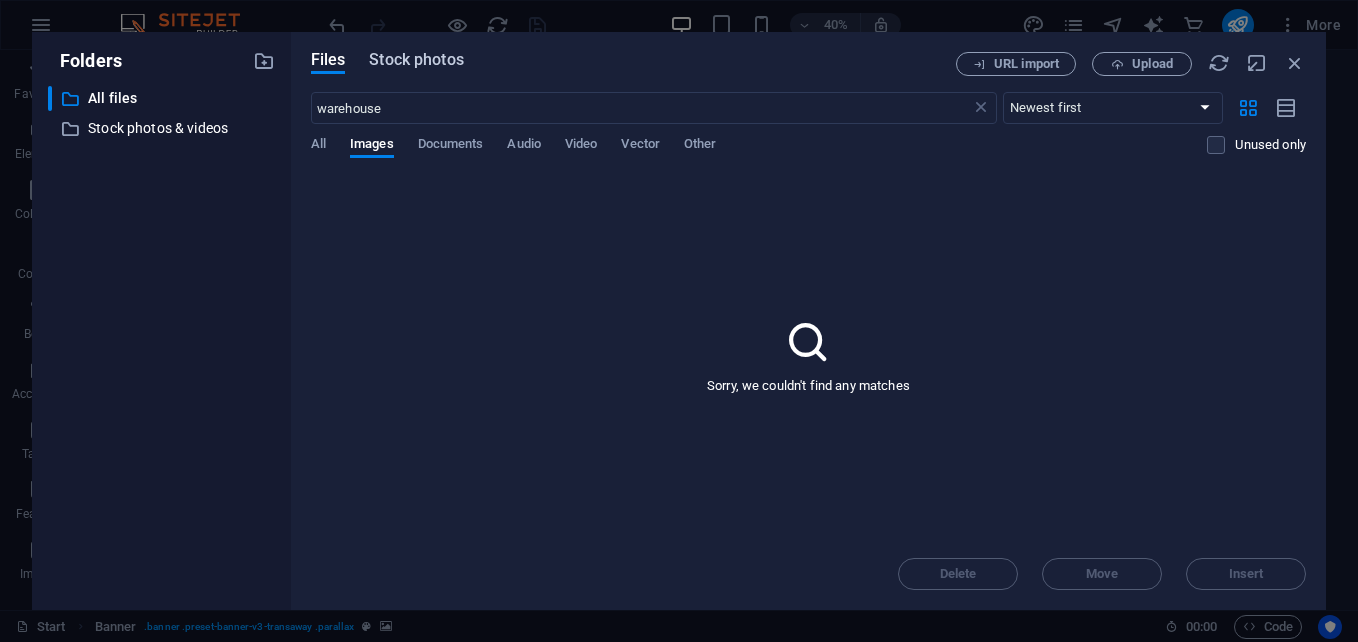 click on "Stock photos" at bounding box center [416, 60] 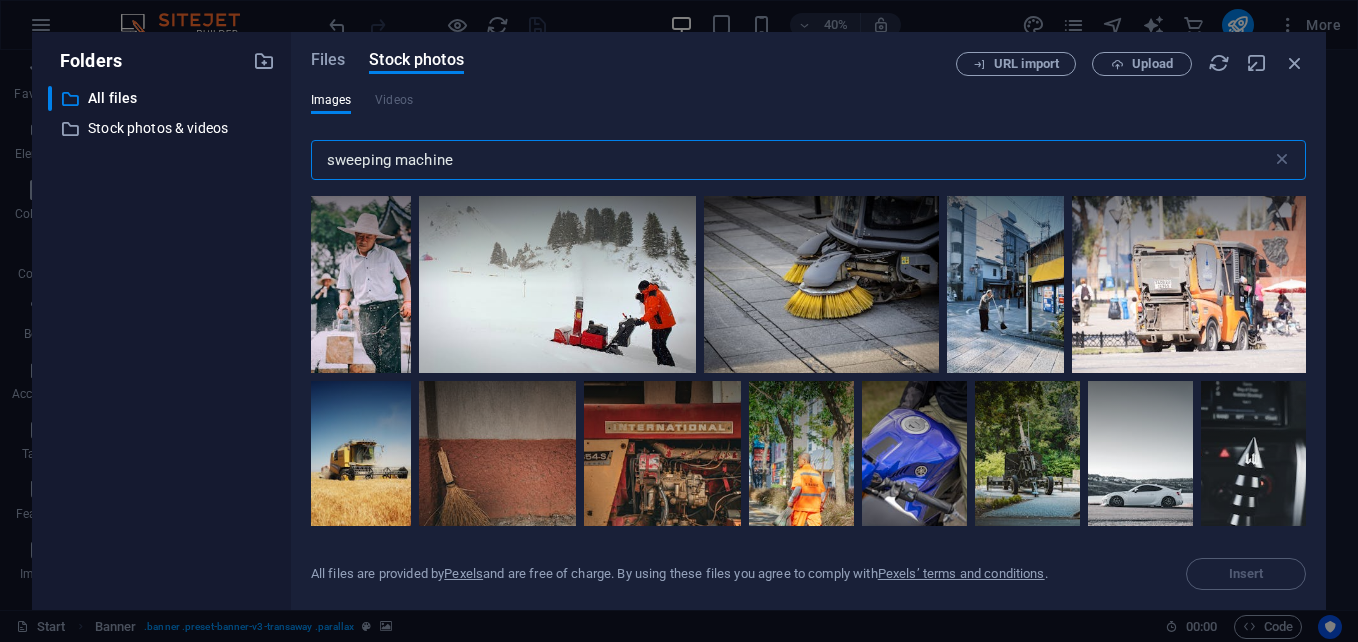 drag, startPoint x: 488, startPoint y: 157, endPoint x: 260, endPoint y: 175, distance: 228.70943 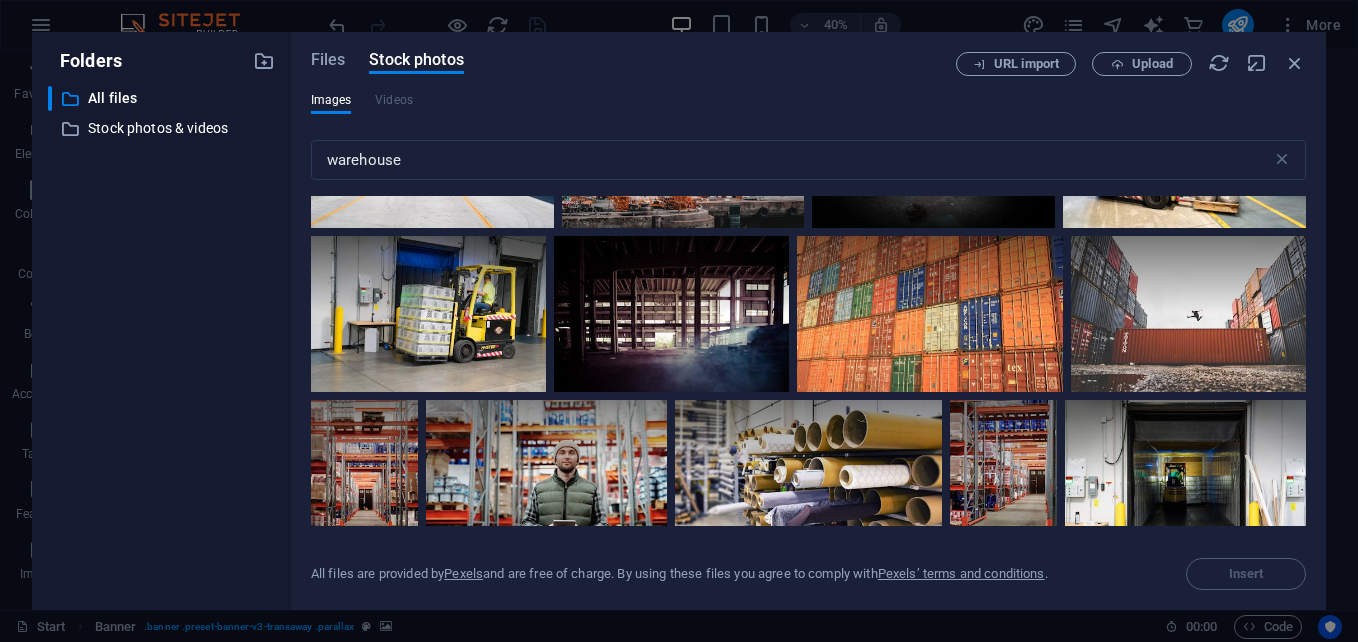 scroll, scrollTop: 759, scrollLeft: 0, axis: vertical 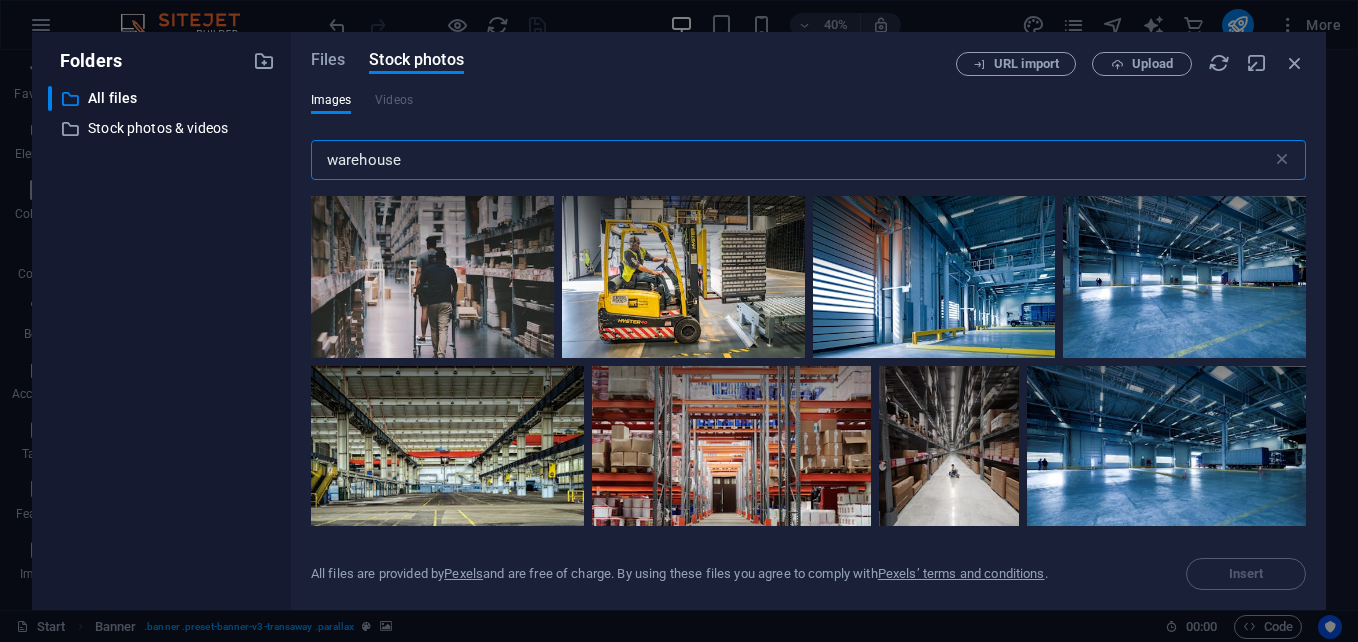drag, startPoint x: 438, startPoint y: 165, endPoint x: 159, endPoint y: 183, distance: 279.58005 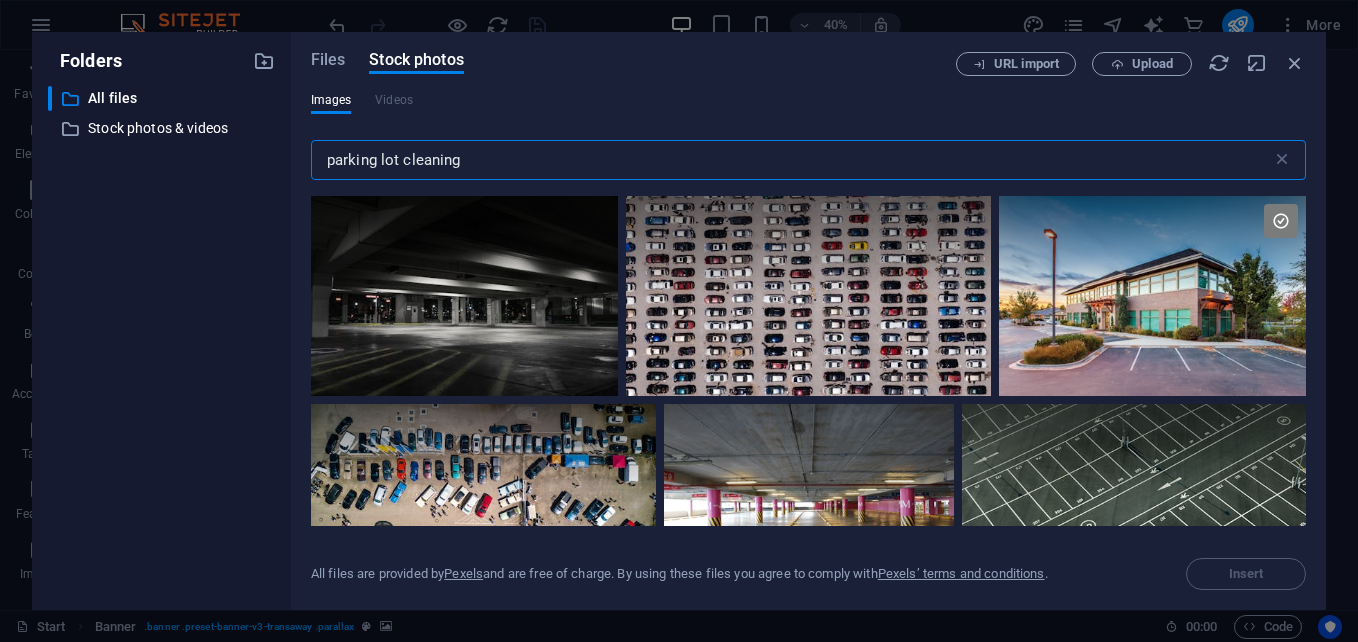 type on "parking lot cleaning" 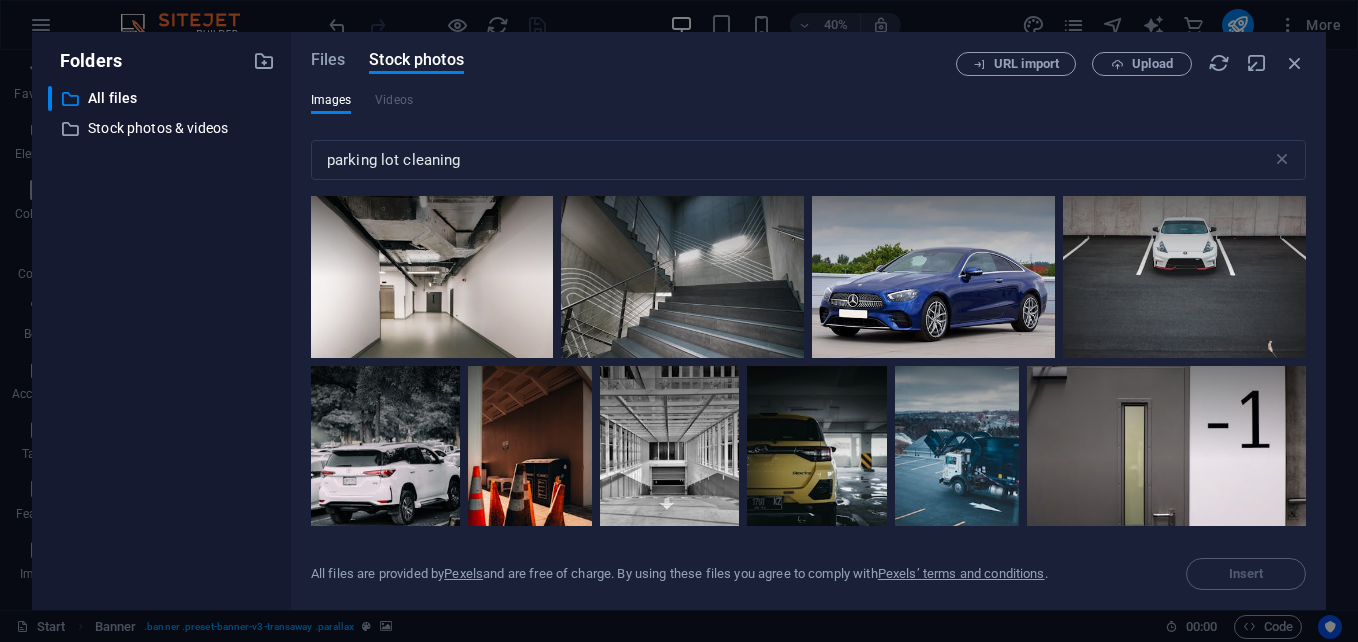 click on "Files Stock photos URL import Upload Images Videos parking lot cleaning ​ All files are provided by  Pexels  and are free of charge. By using these files you agree to comply with  Pexels’ terms and conditions . Insert" at bounding box center [808, 321] 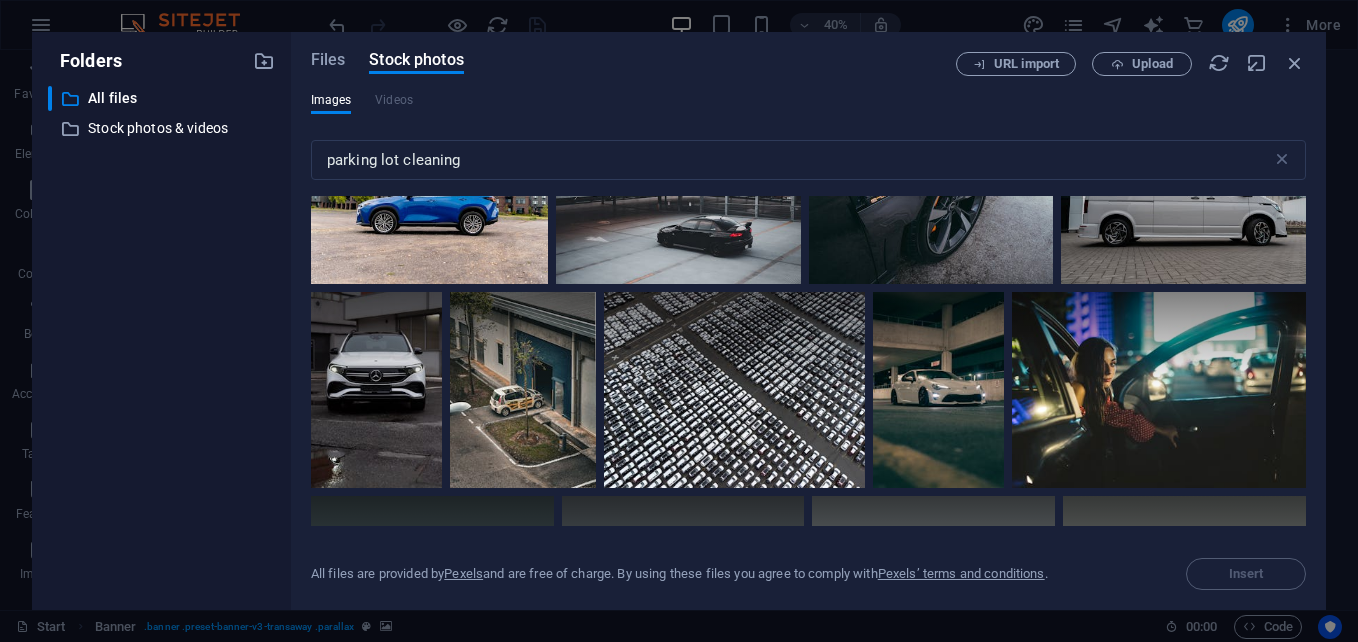 scroll, scrollTop: 2063, scrollLeft: 0, axis: vertical 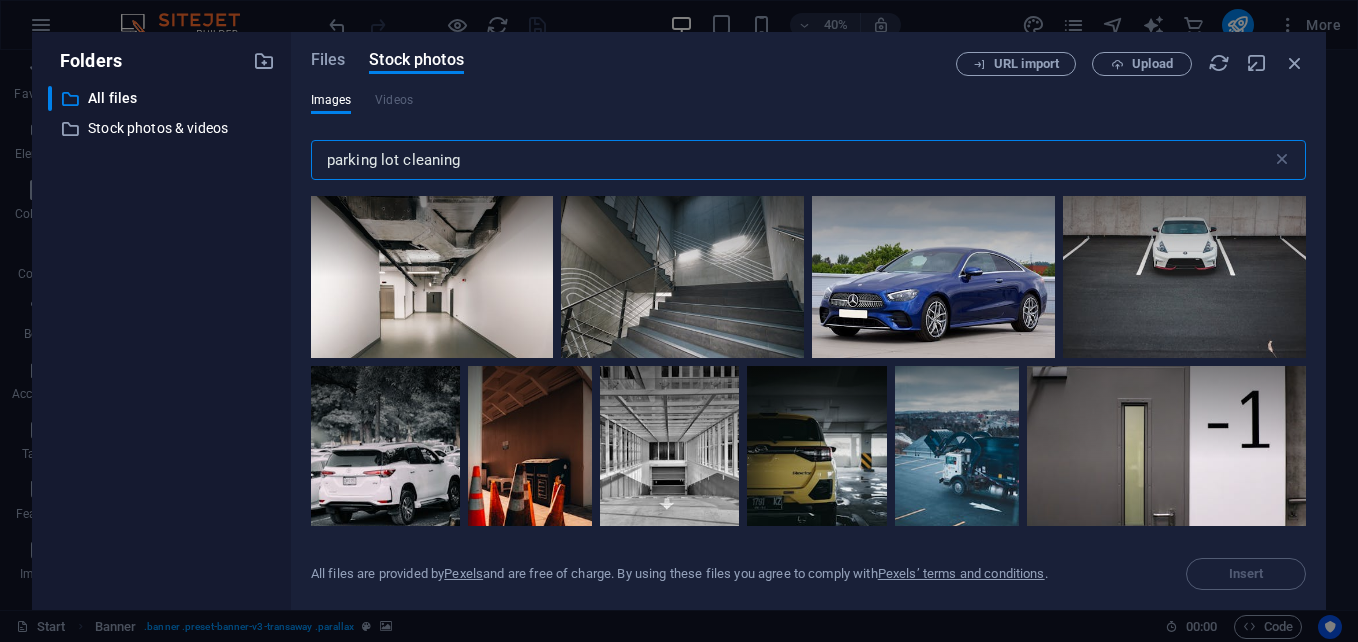 drag, startPoint x: 514, startPoint y: 160, endPoint x: 204, endPoint y: 179, distance: 310.58173 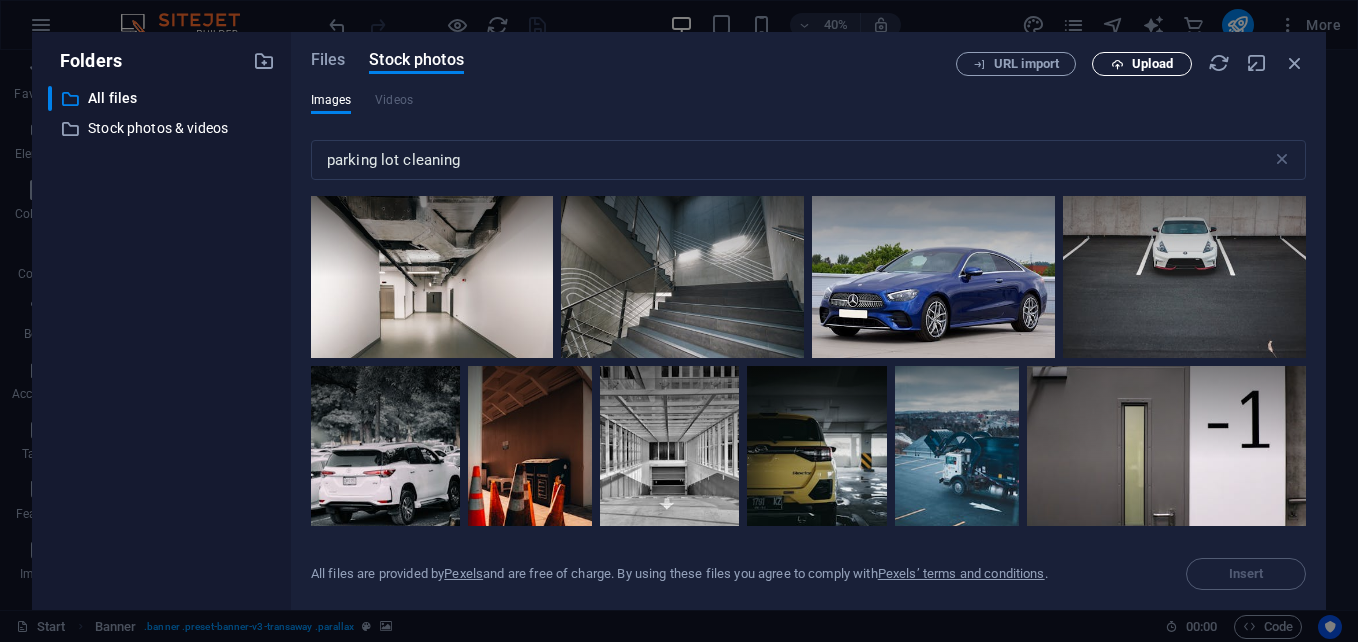 click on "Upload" at bounding box center (1152, 64) 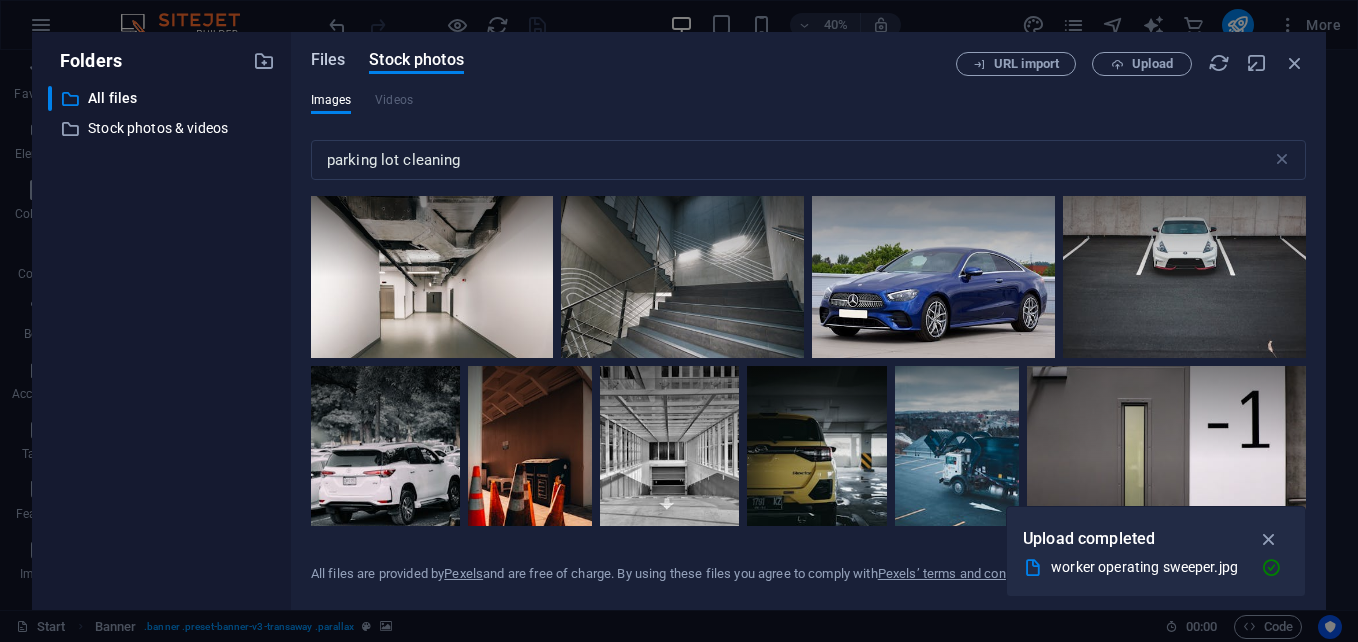 click on "Files" at bounding box center [328, 60] 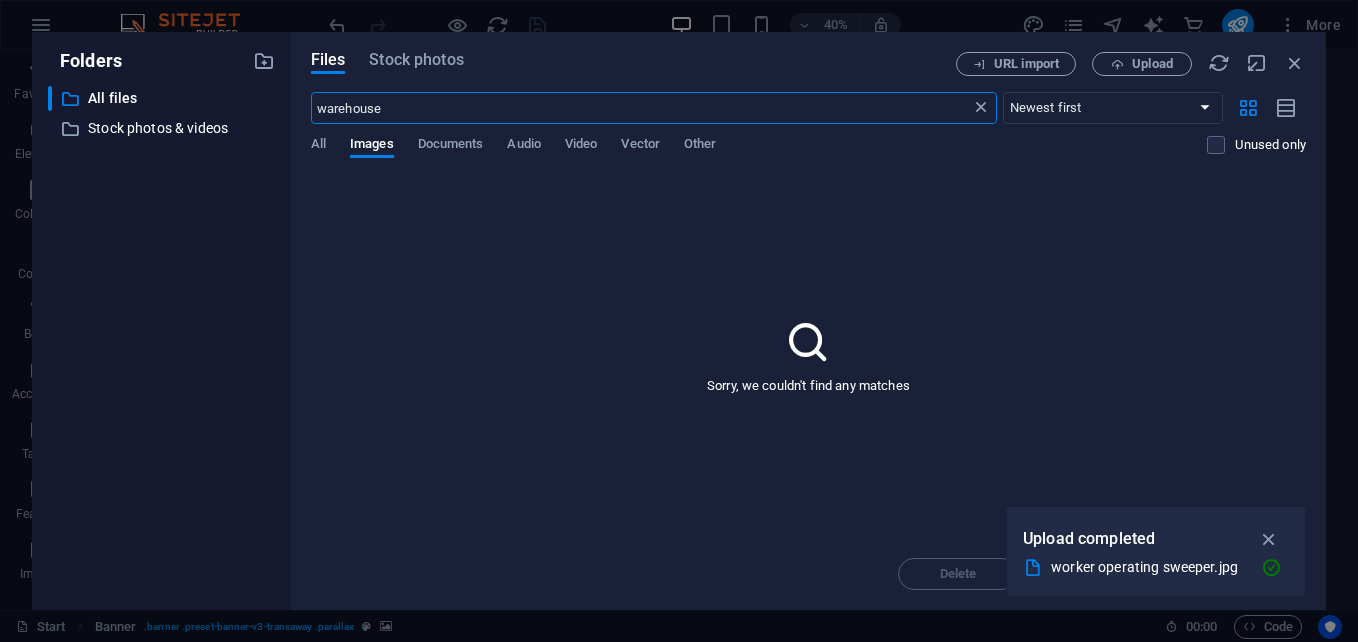 click at bounding box center (981, 108) 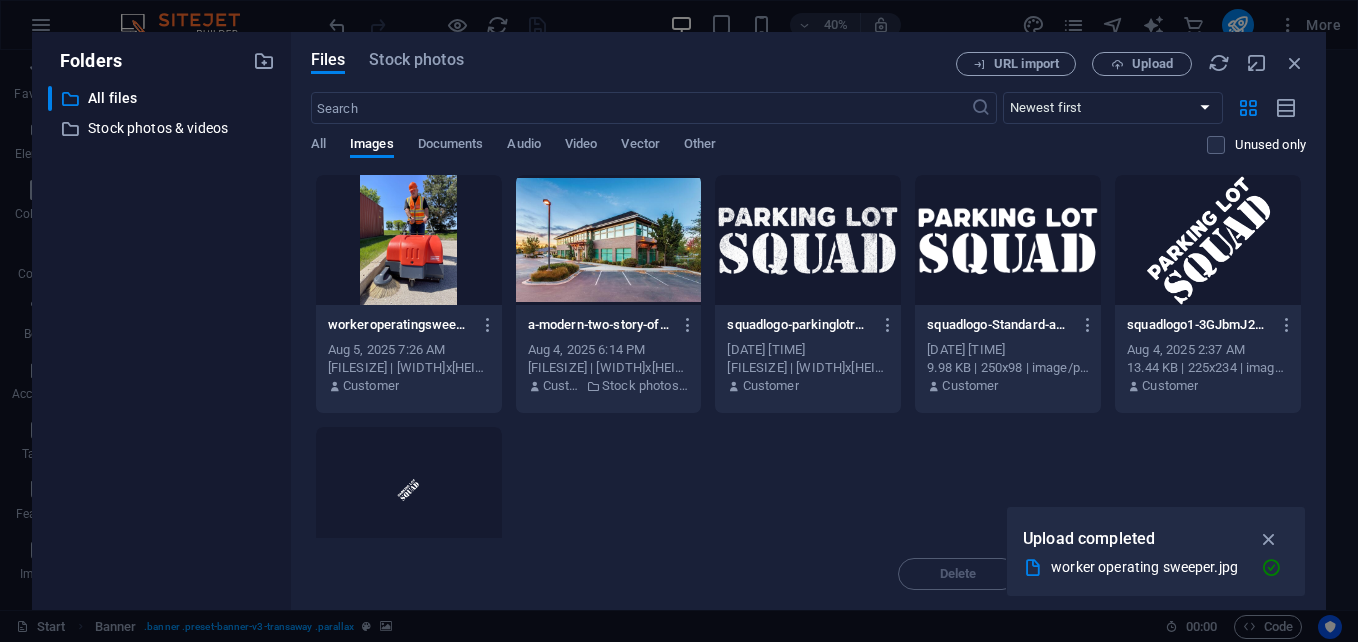 click at bounding box center (409, 240) 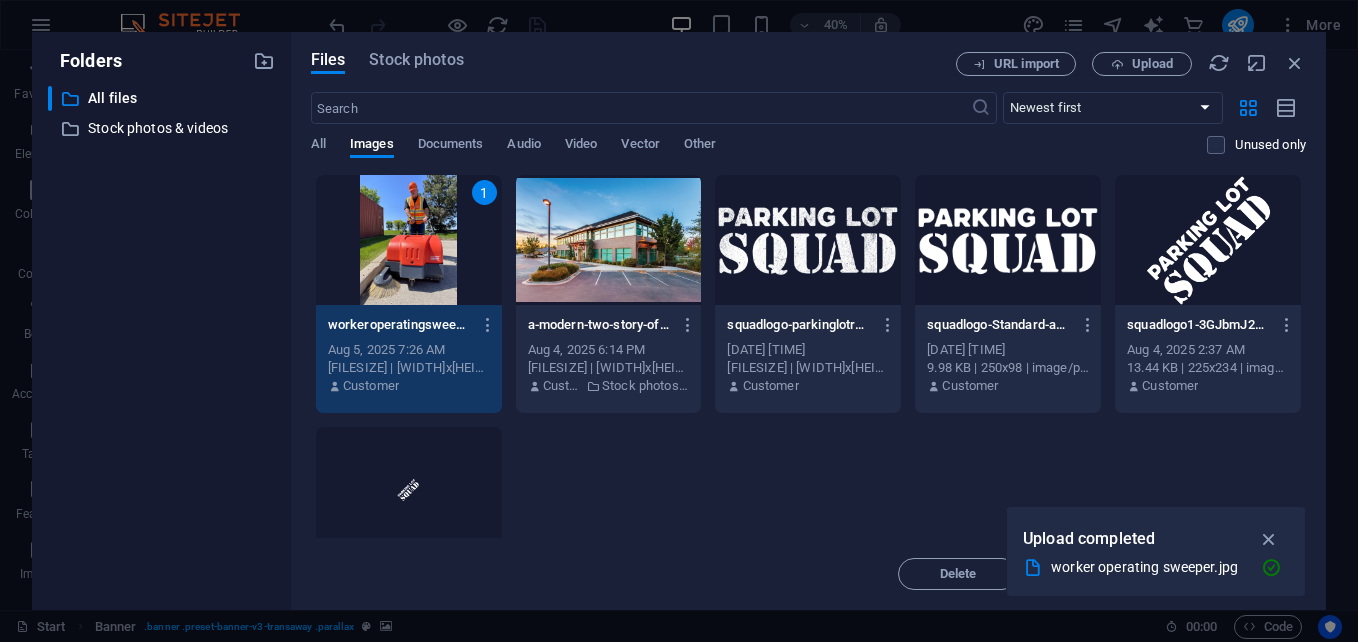 click on "1" at bounding box center (409, 240) 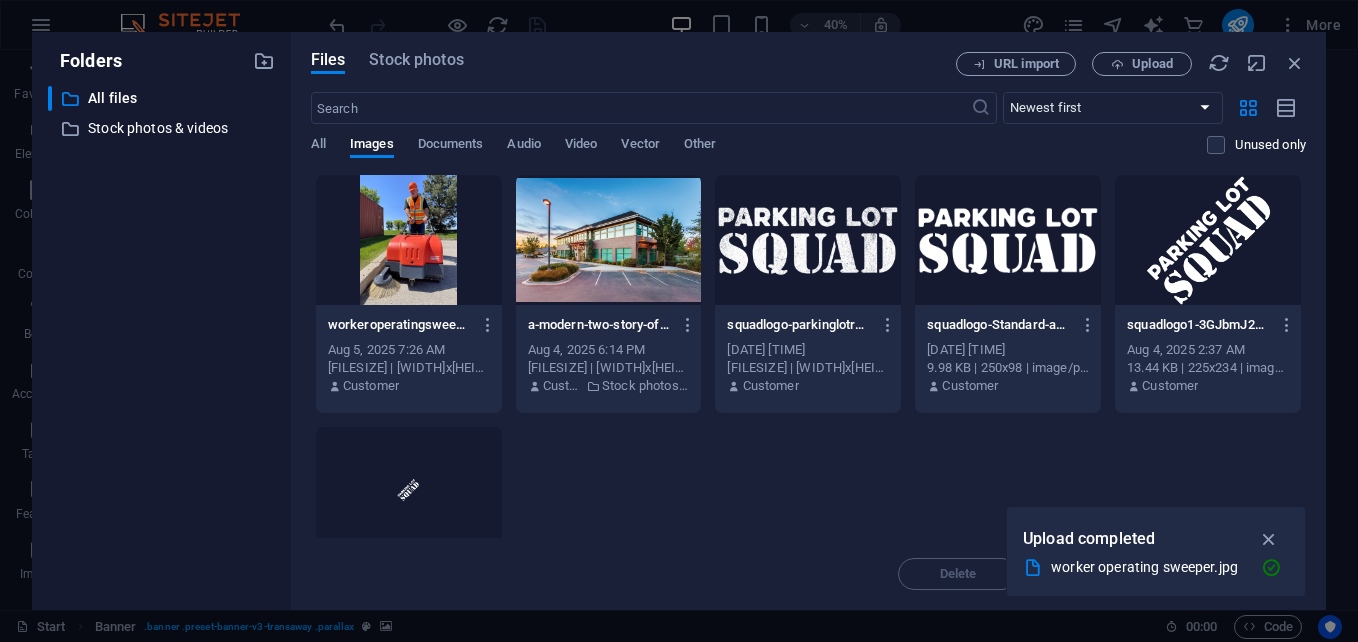 click at bounding box center (409, 240) 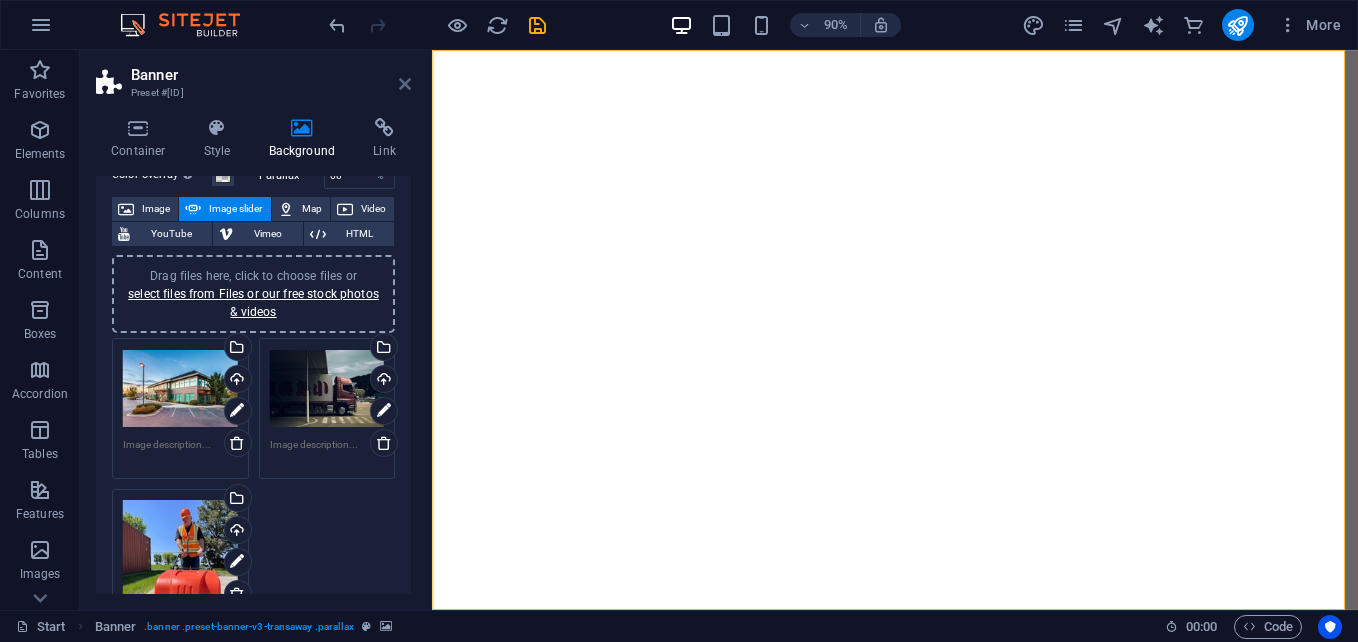 click at bounding box center [405, 84] 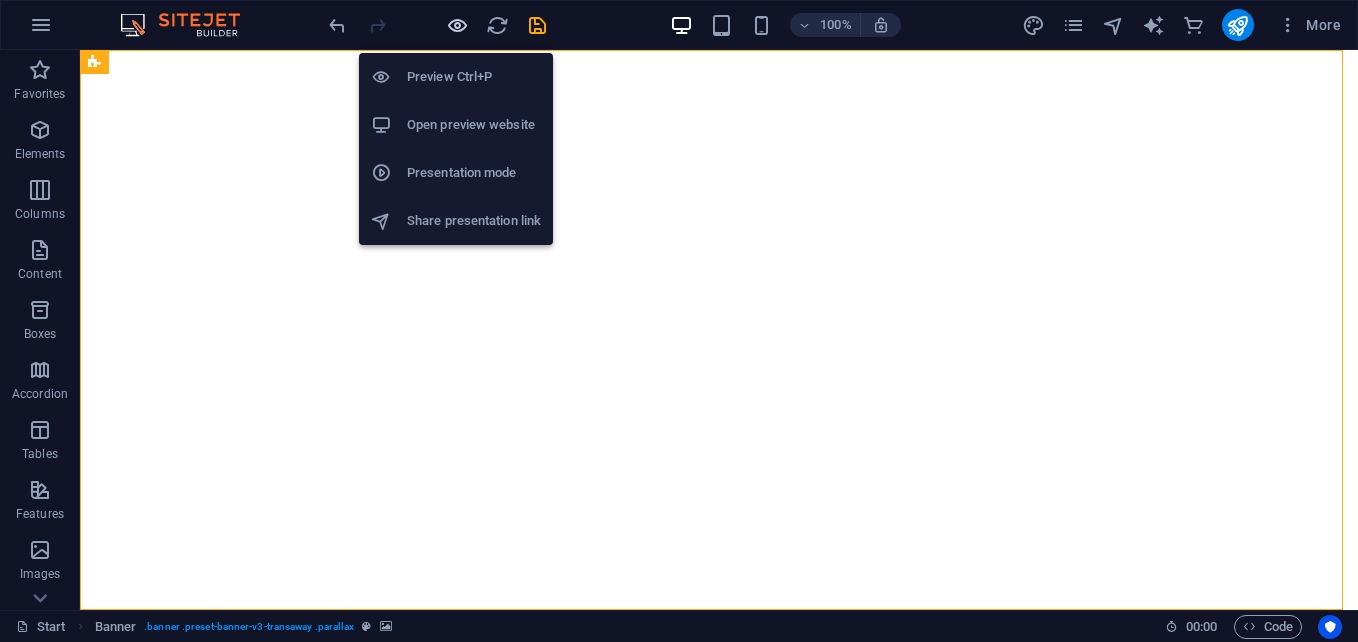click at bounding box center (457, 25) 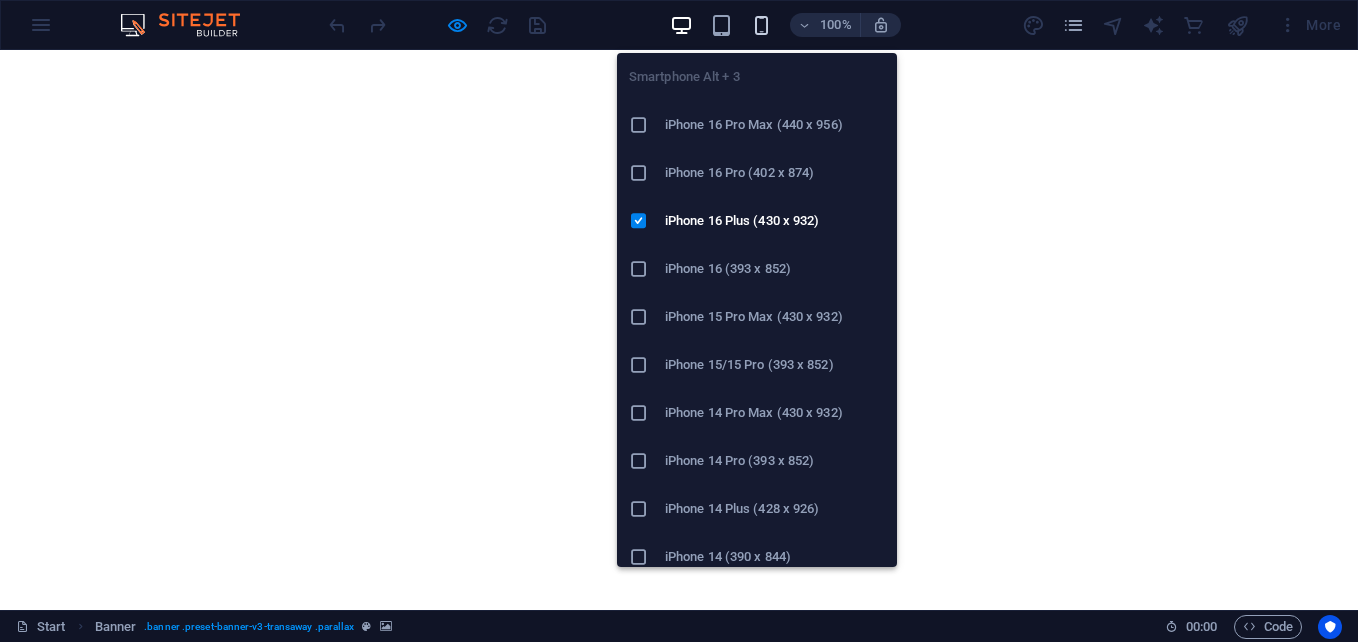 click at bounding box center (761, 25) 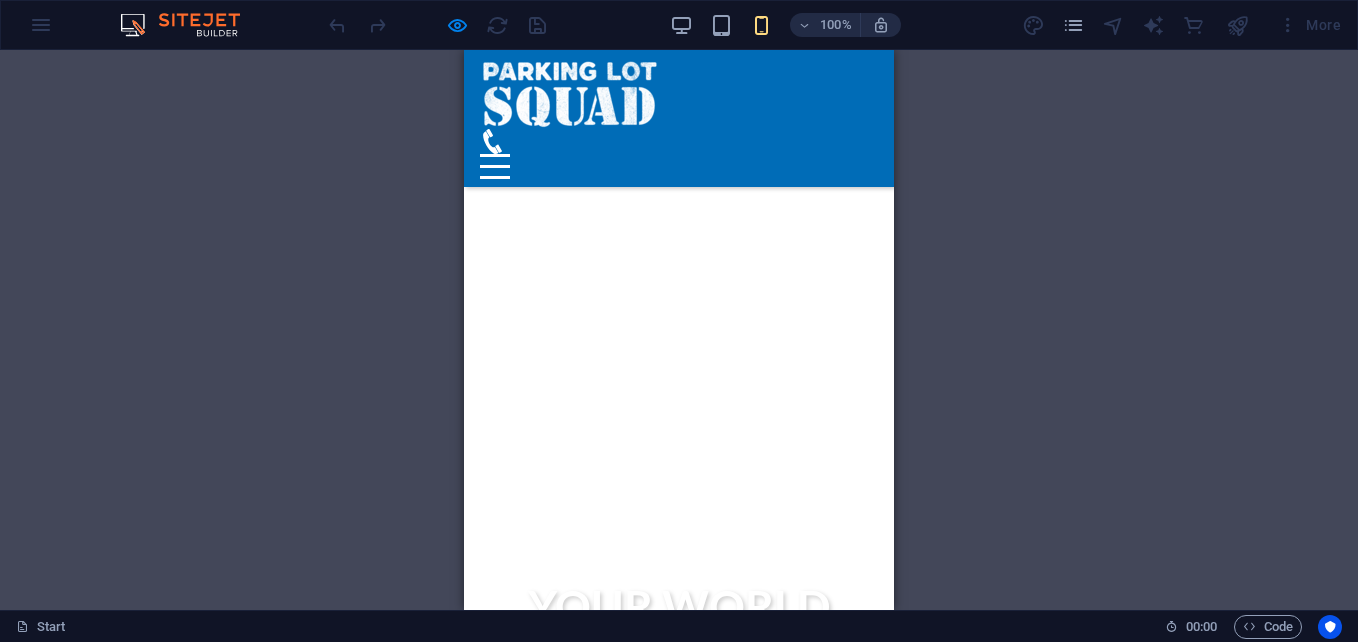 scroll, scrollTop: 0, scrollLeft: 0, axis: both 